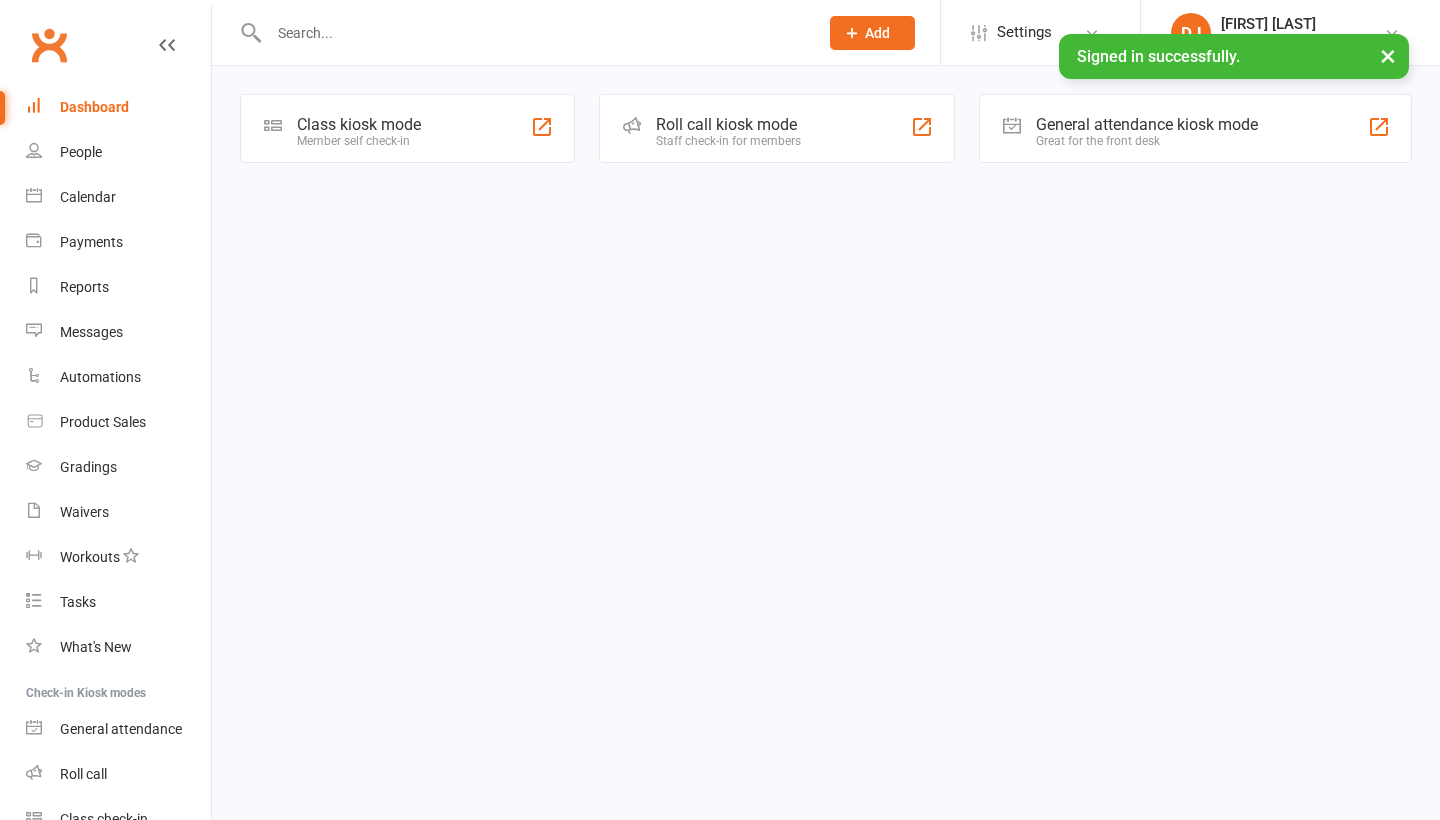 scroll, scrollTop: 0, scrollLeft: 0, axis: both 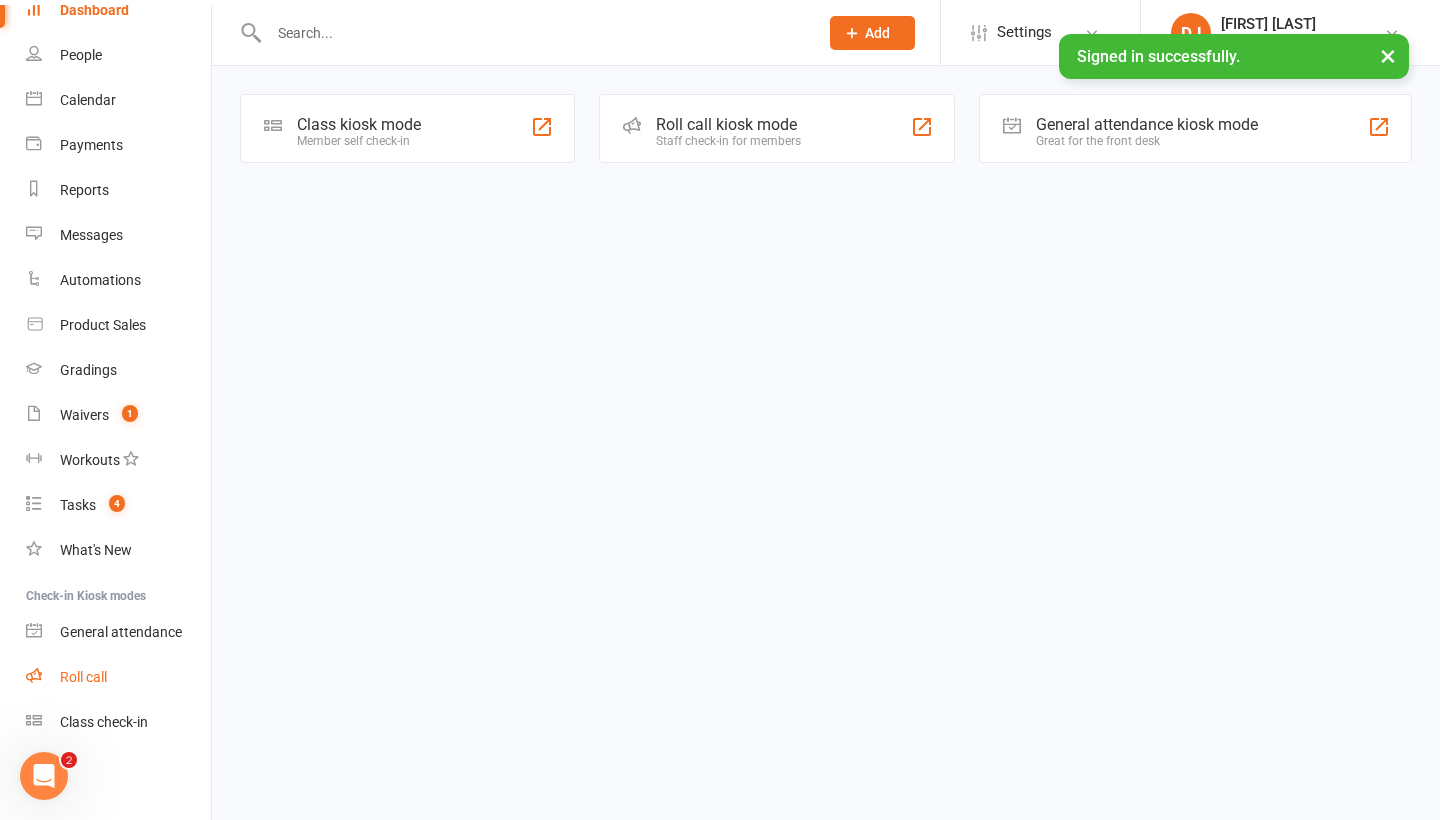 click on "Roll call" at bounding box center (83, 677) 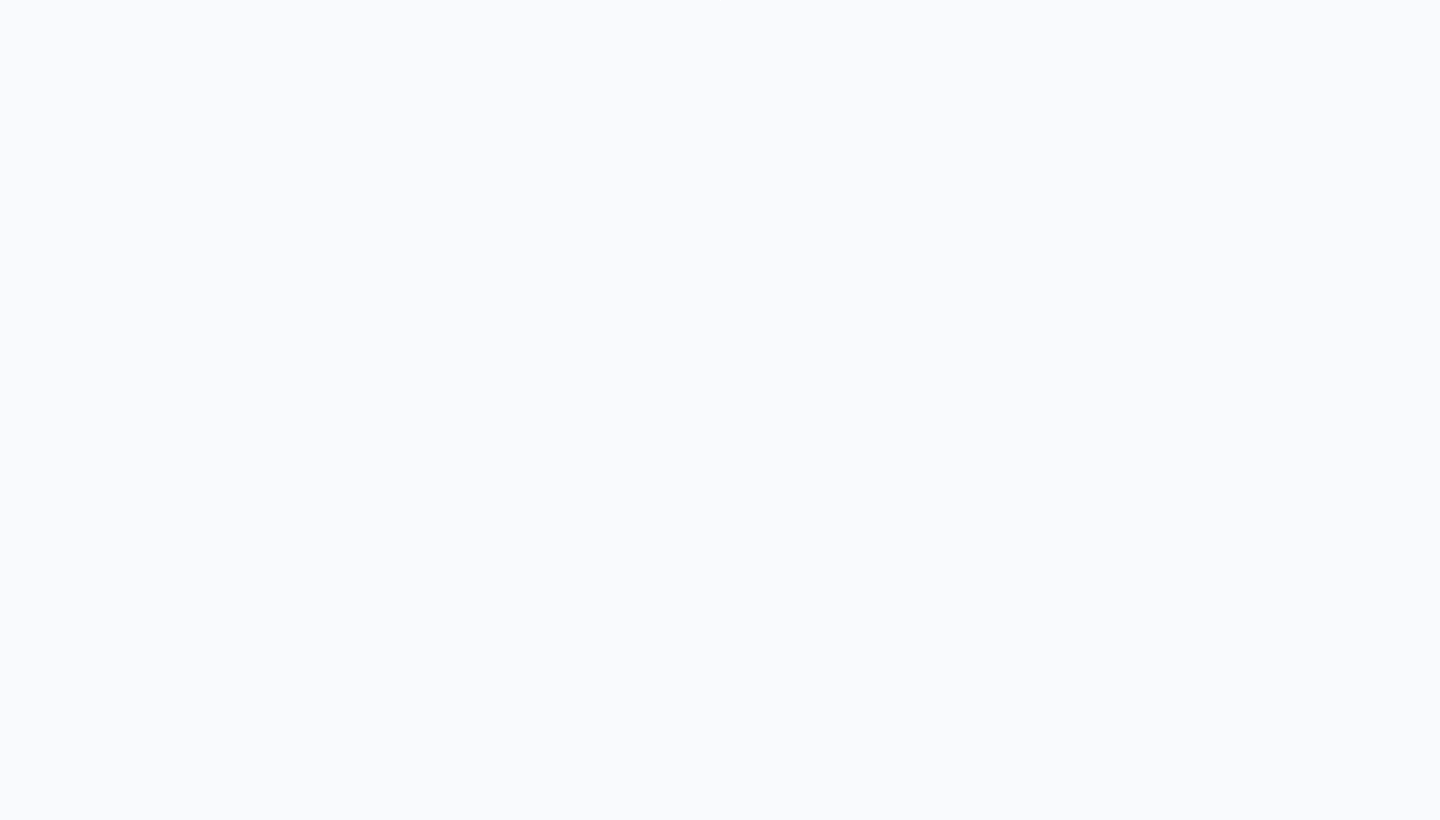 scroll, scrollTop: 0, scrollLeft: 0, axis: both 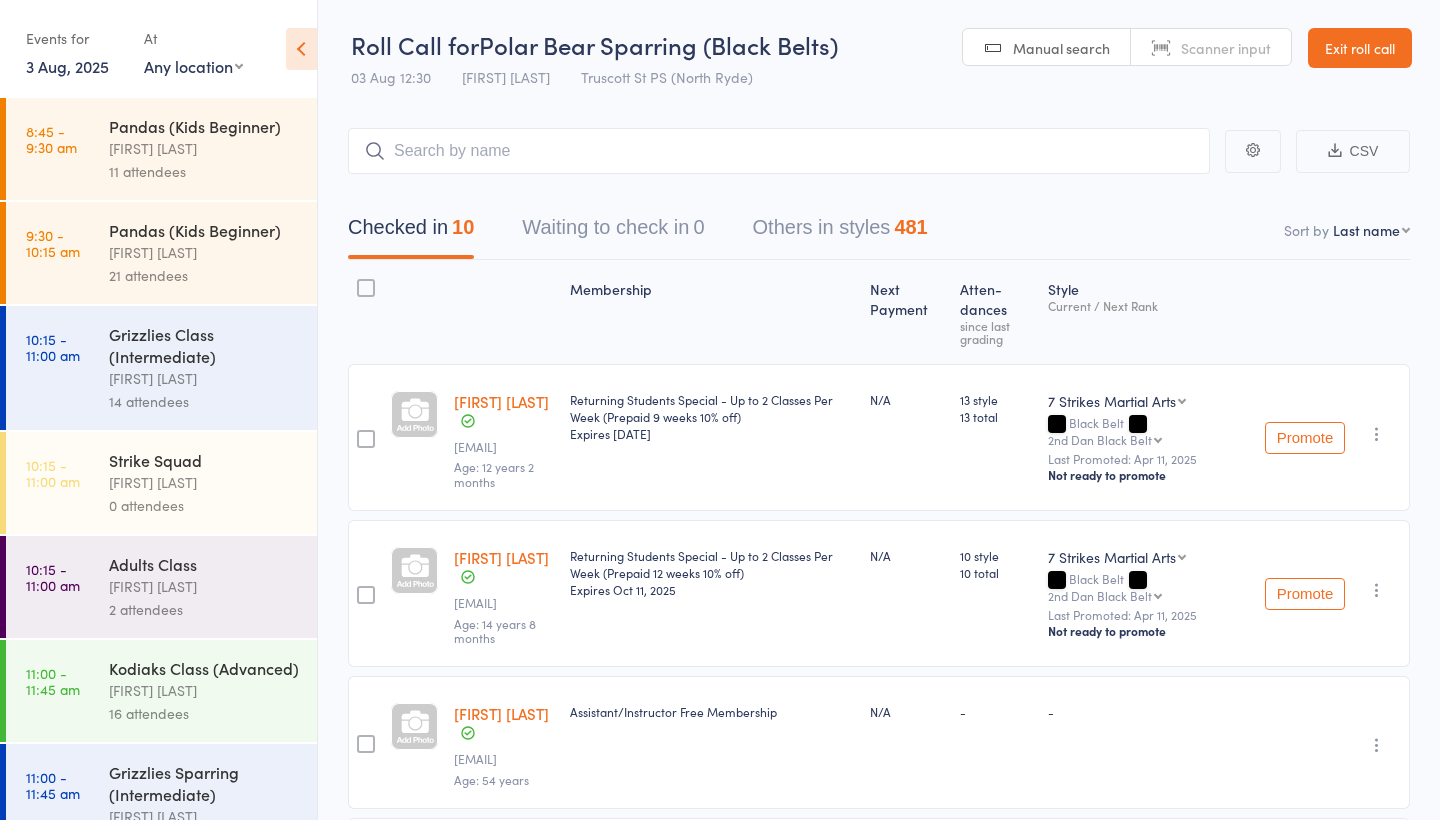 click on "Exit roll call" at bounding box center [1360, 48] 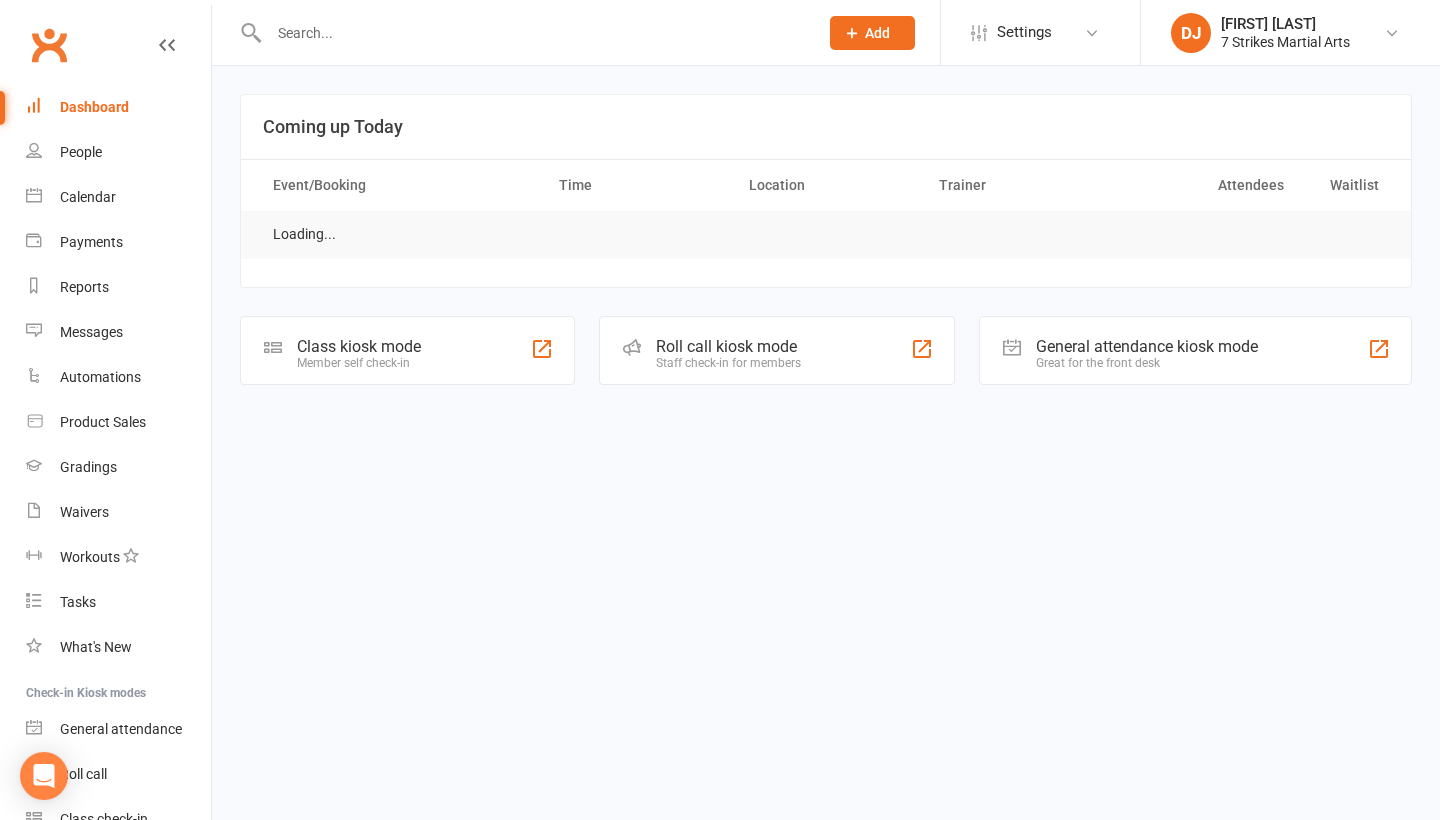 scroll, scrollTop: 0, scrollLeft: 0, axis: both 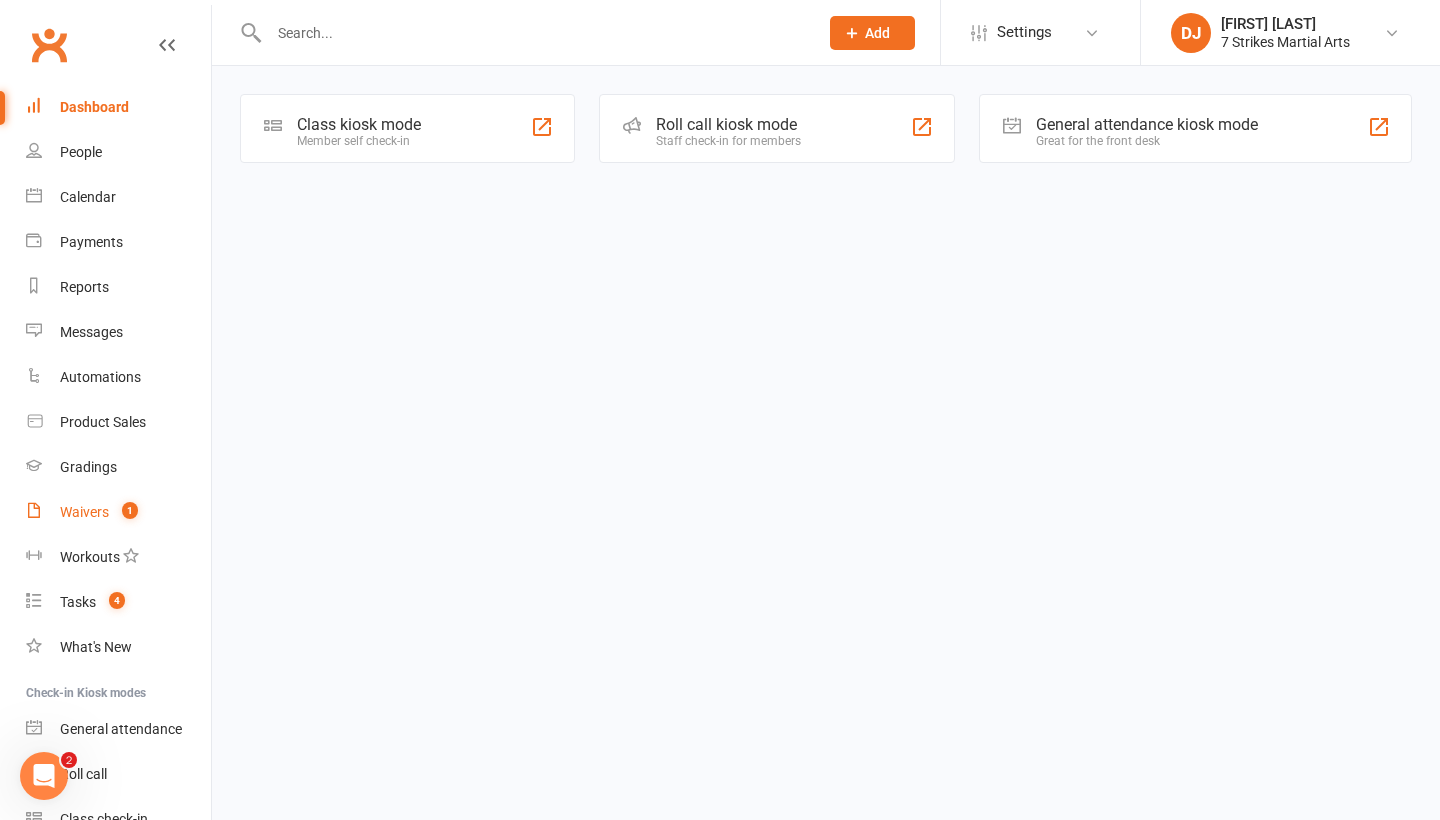 click on "Waivers   1" at bounding box center [118, 512] 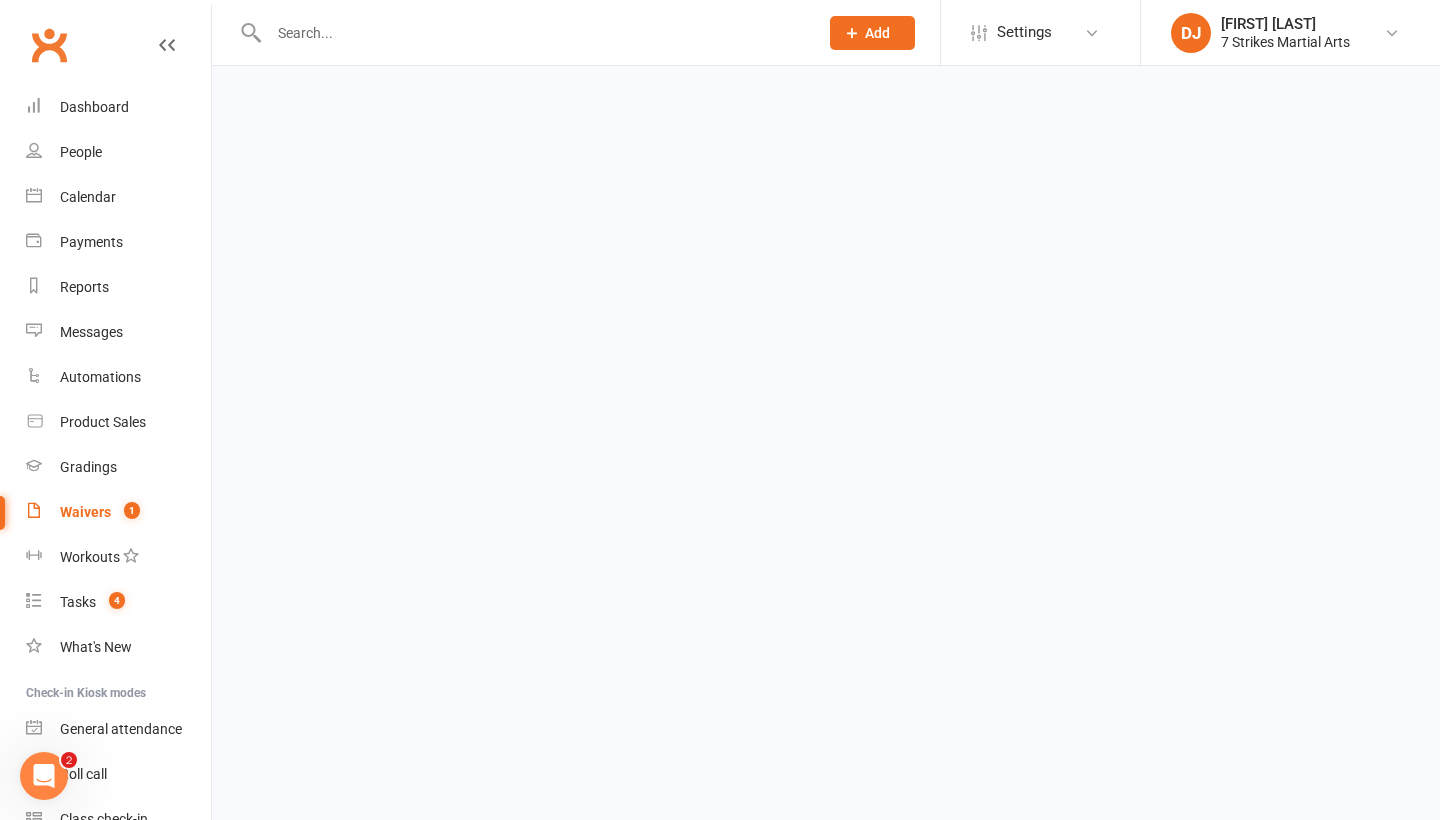 select on "25" 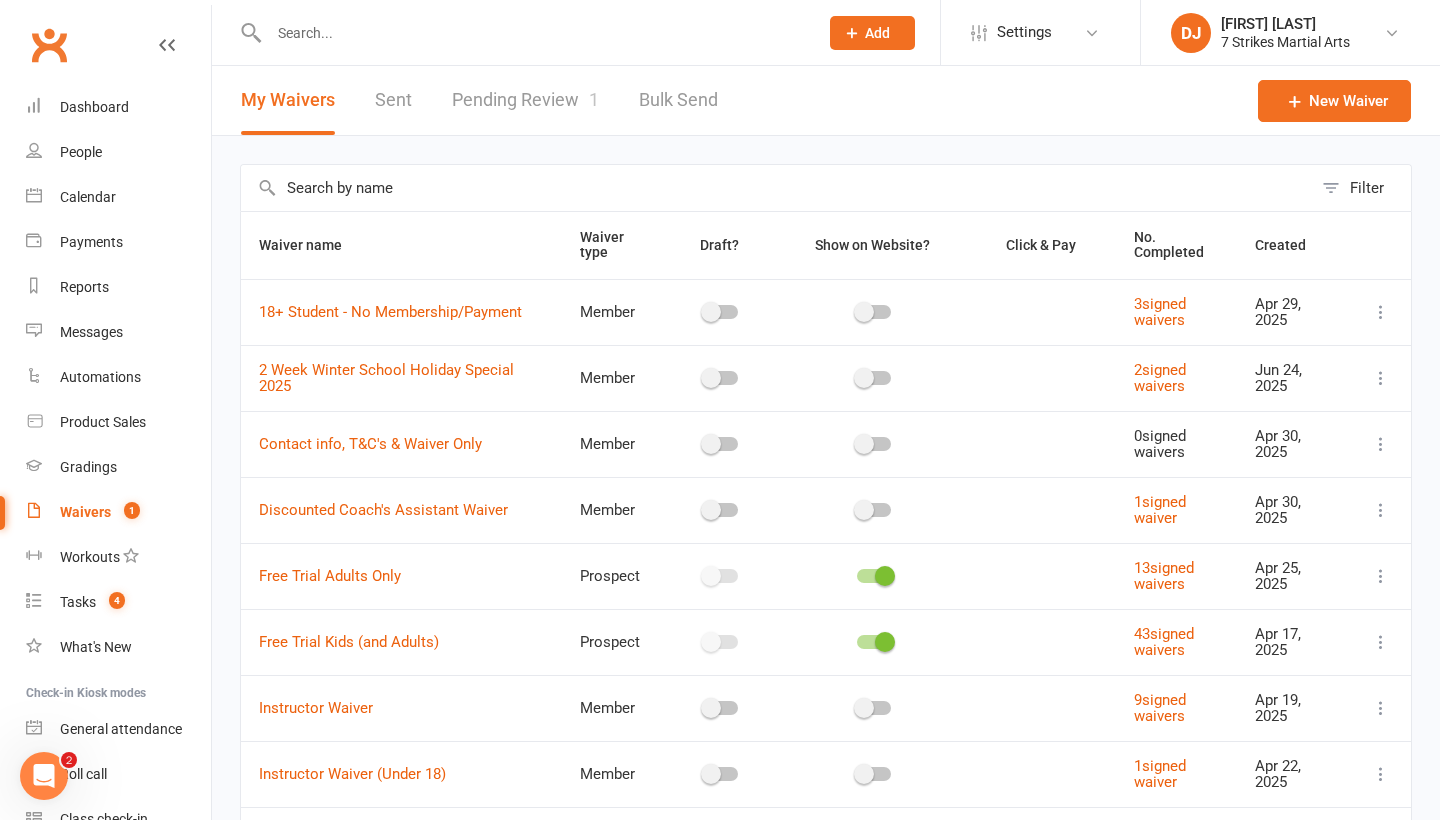 click on "Pending Review 1" at bounding box center (525, 100) 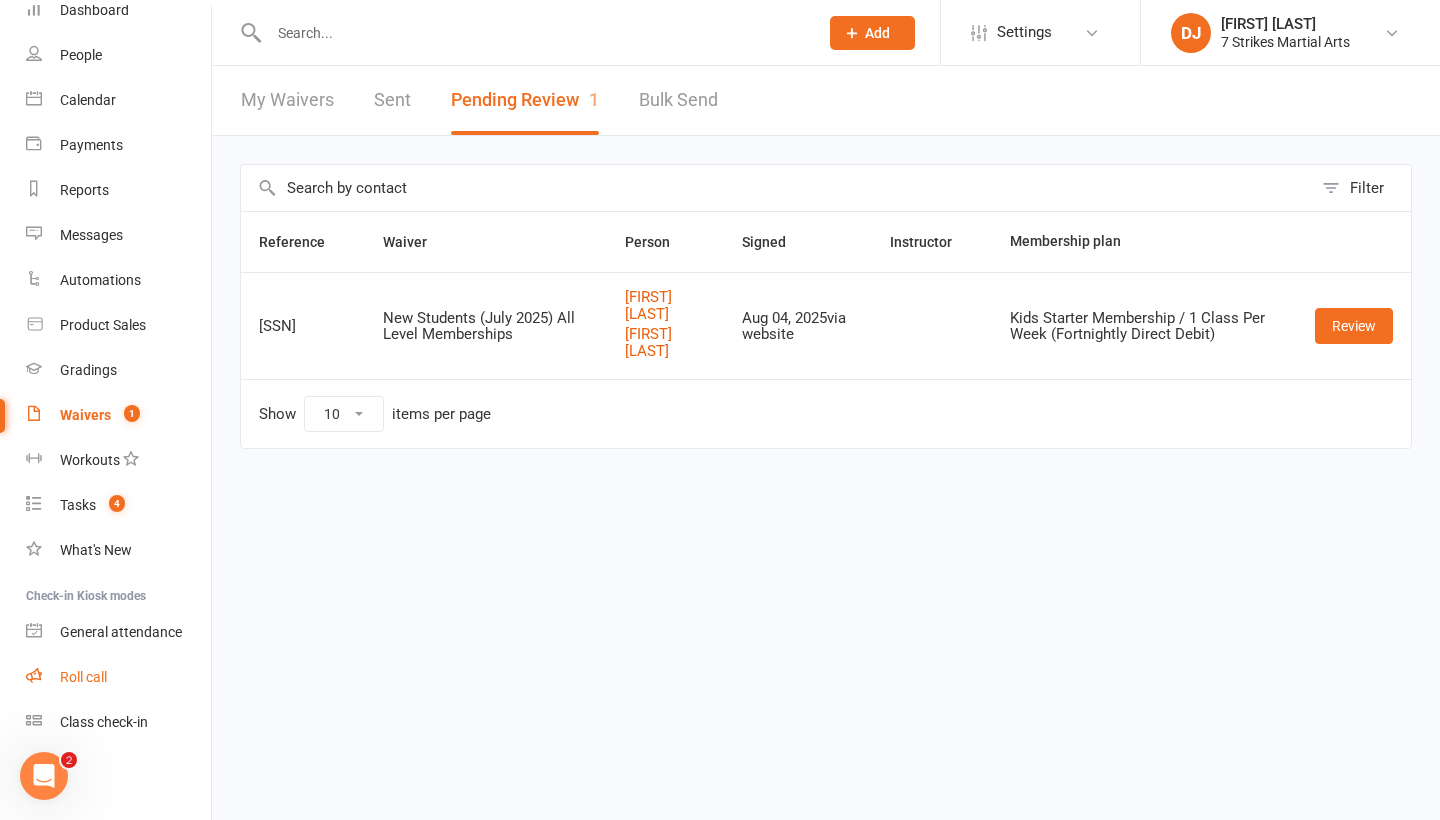 scroll, scrollTop: 97, scrollLeft: 0, axis: vertical 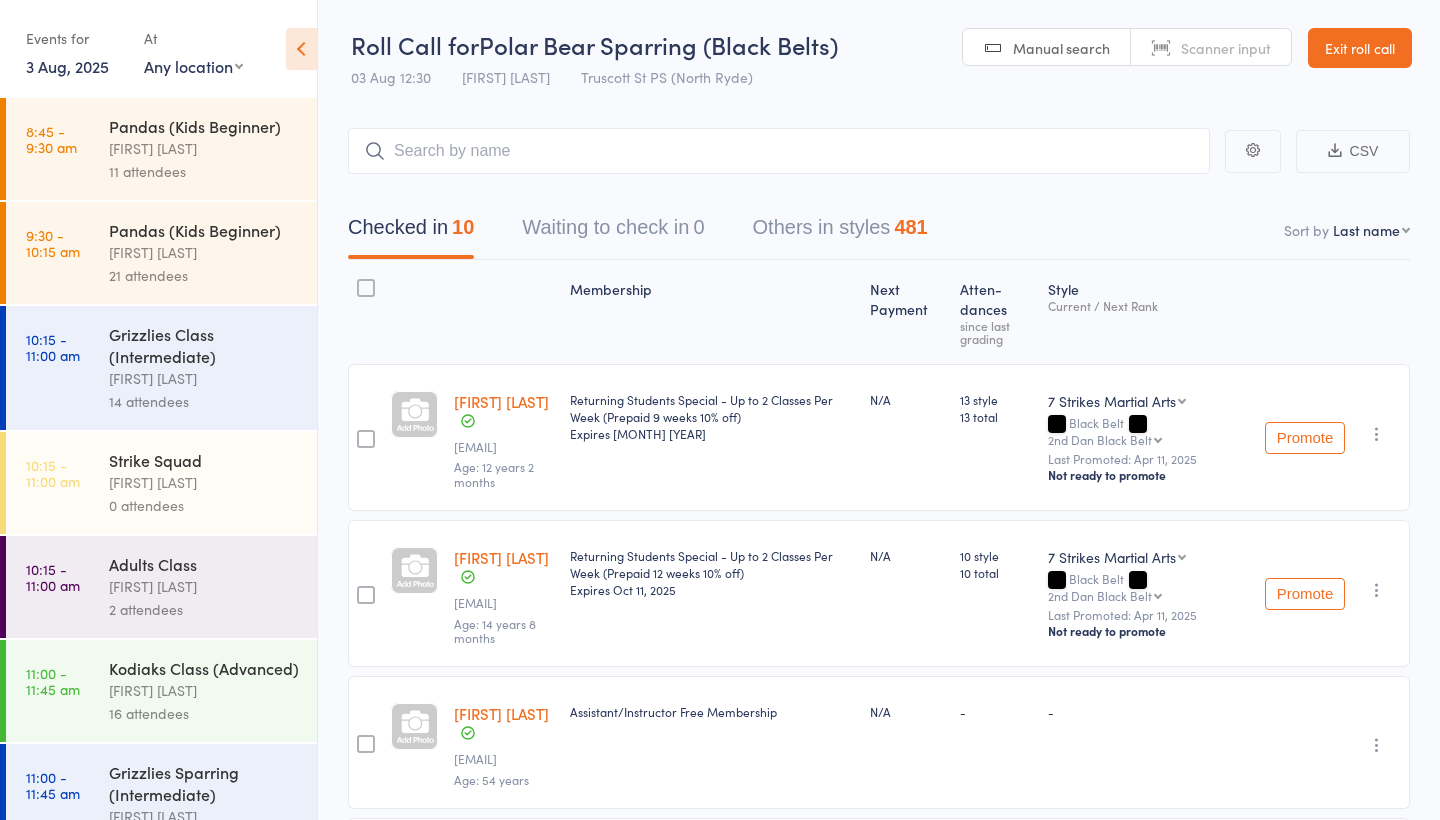 click on "3 Aug, 2025" at bounding box center (67, 66) 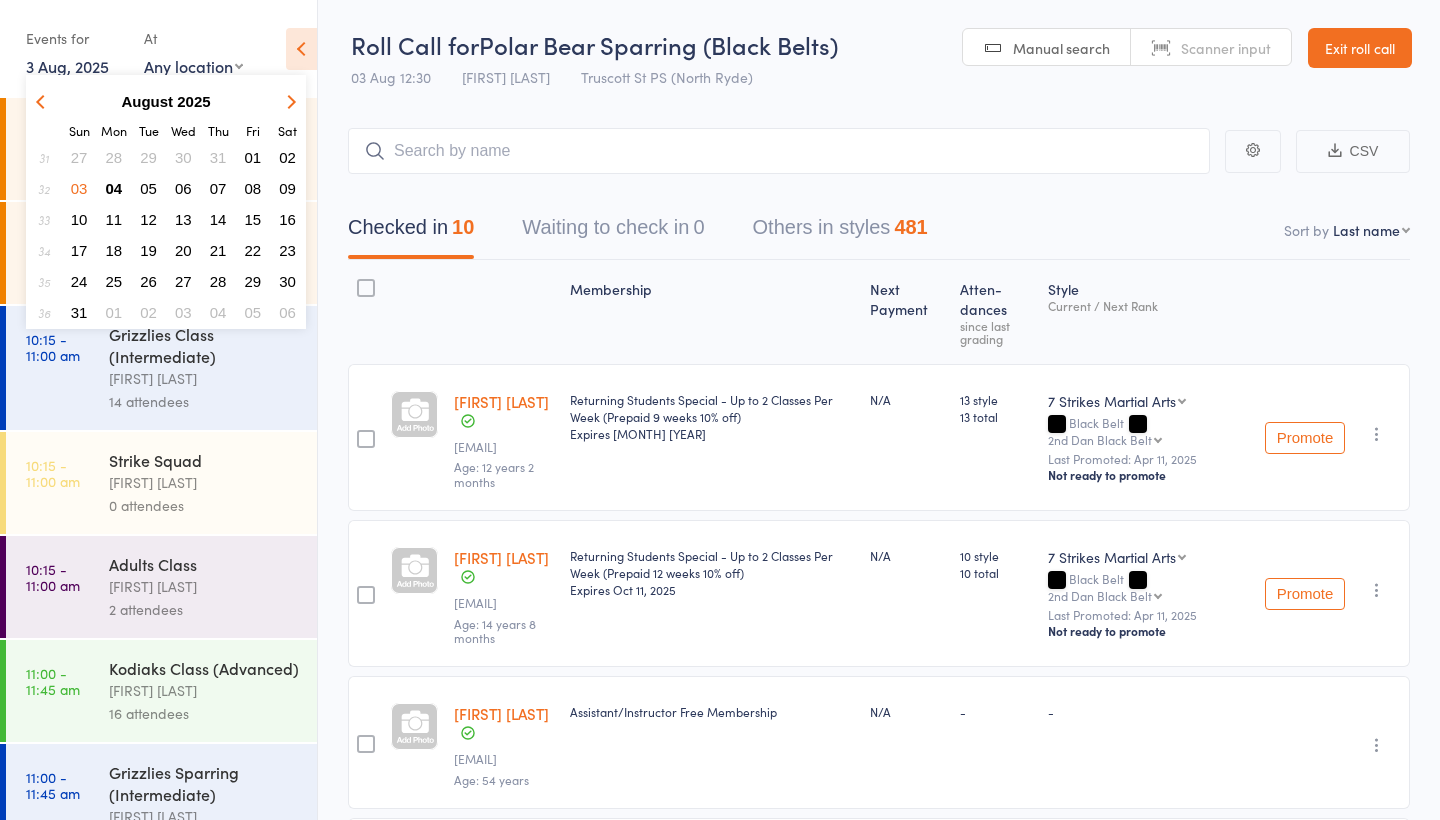 click on "04" at bounding box center (114, 188) 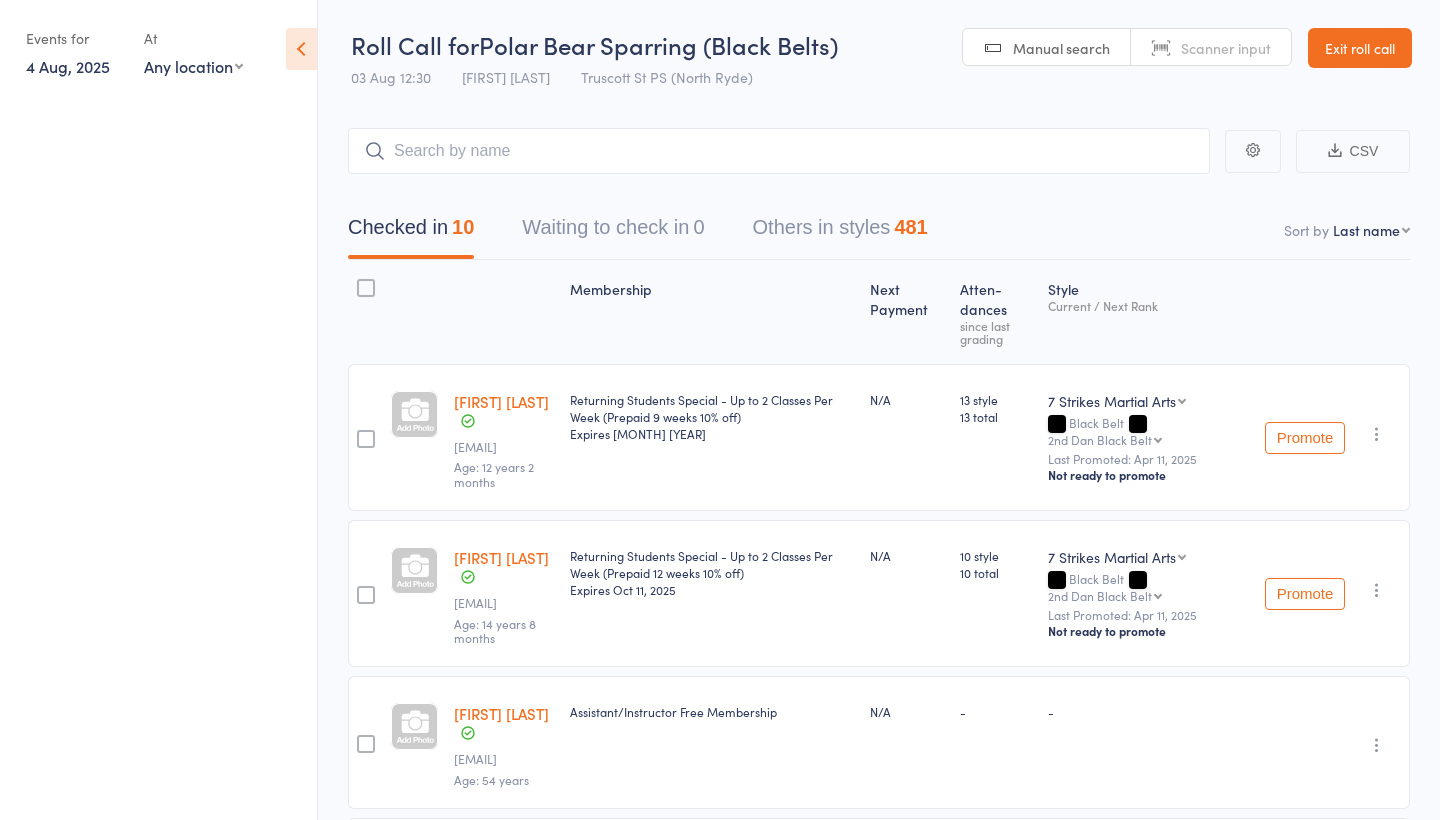 click on "4 Aug, 2025" at bounding box center (68, 66) 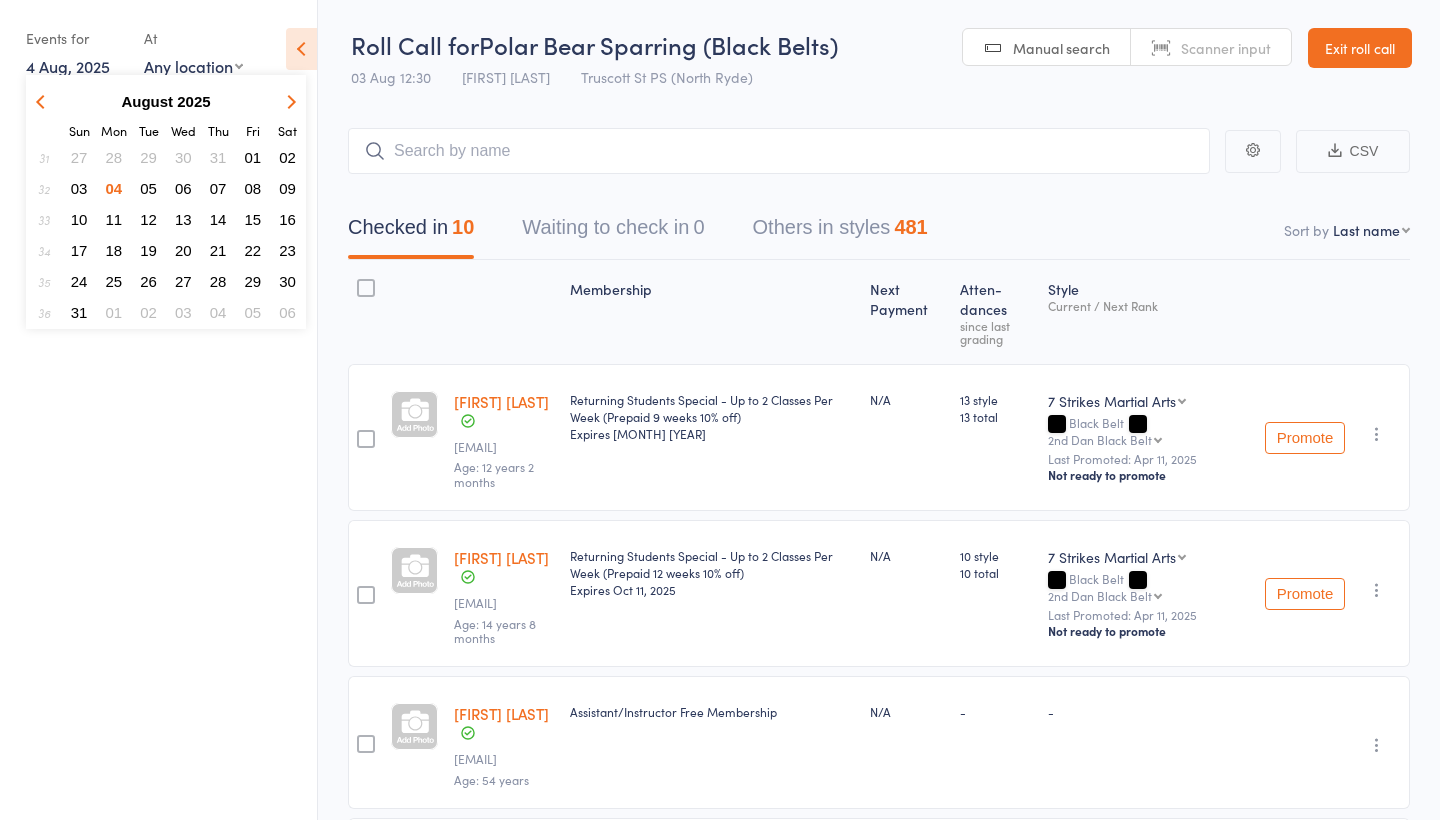 click on "05" at bounding box center (148, 188) 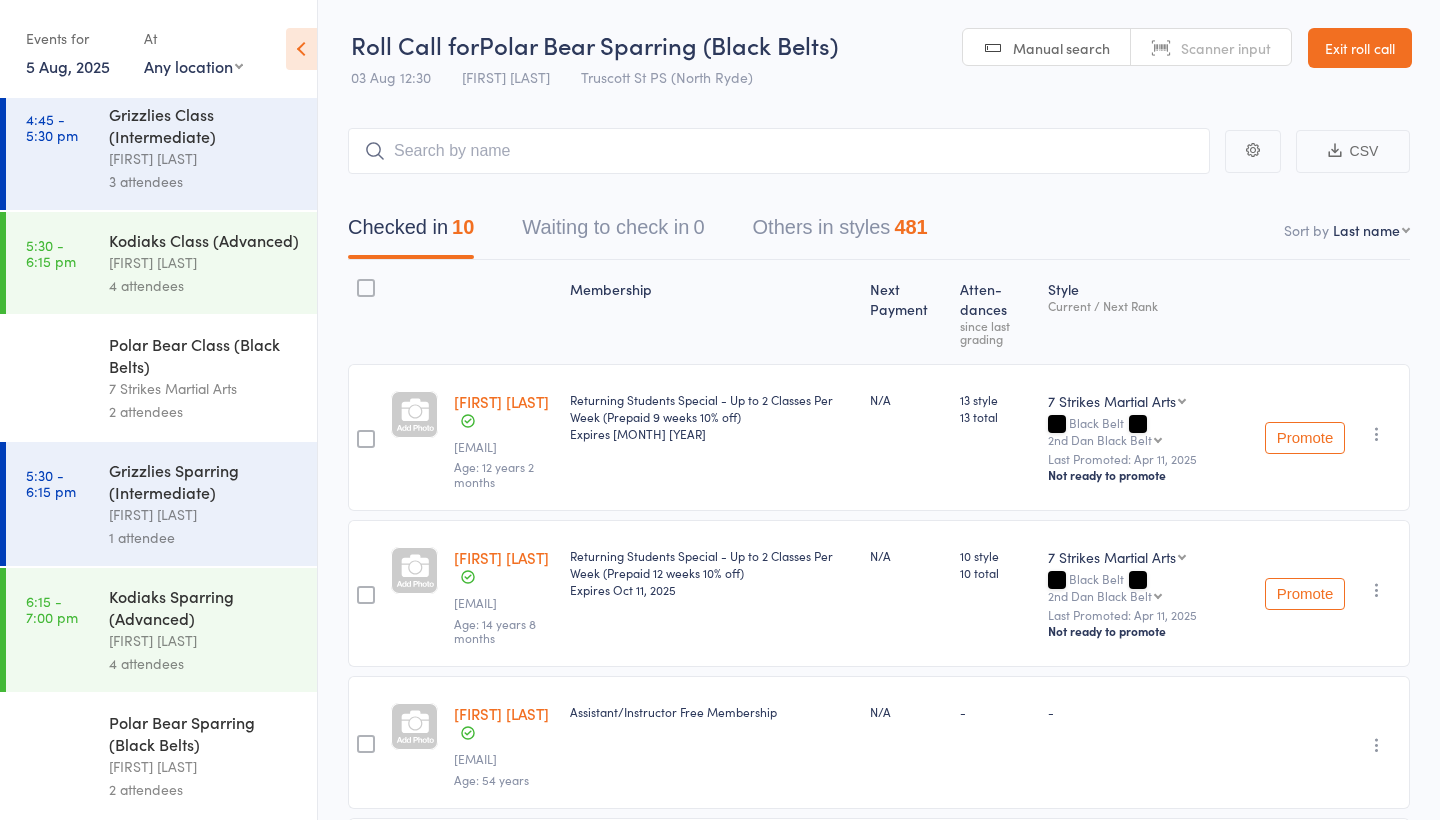 scroll, scrollTop: 116, scrollLeft: 0, axis: vertical 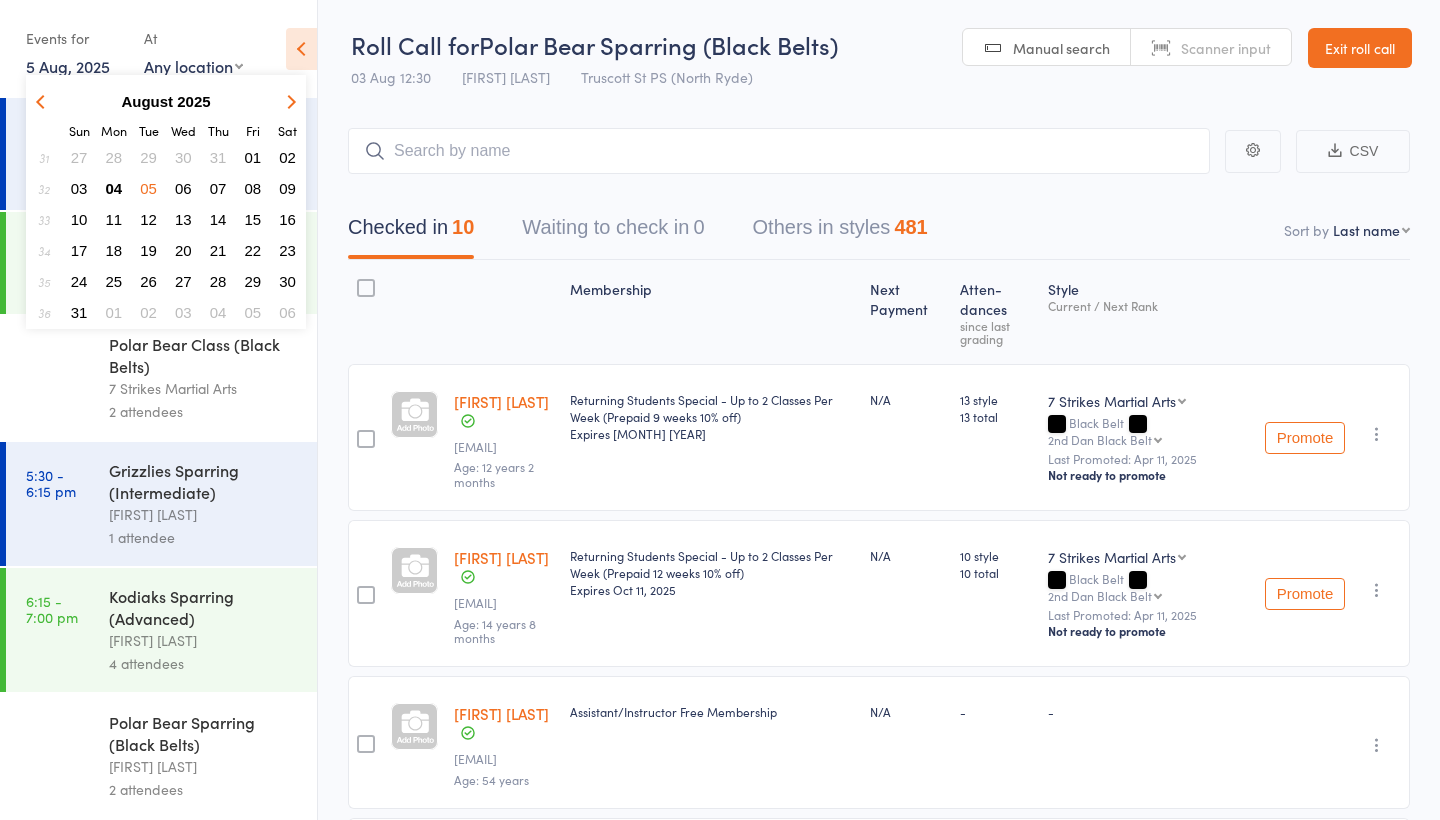click on "06" at bounding box center (183, 188) 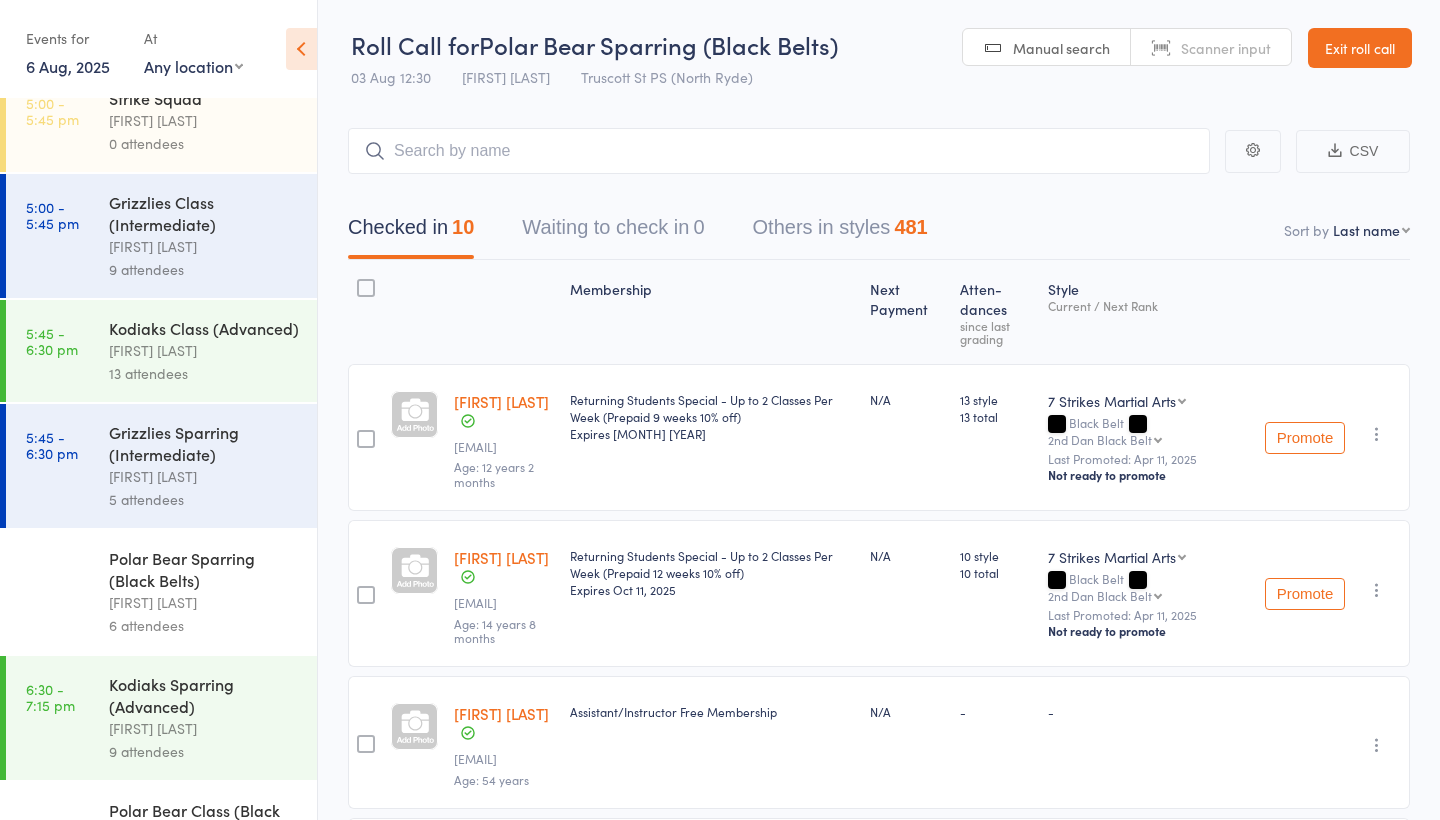 scroll, scrollTop: 237, scrollLeft: 0, axis: vertical 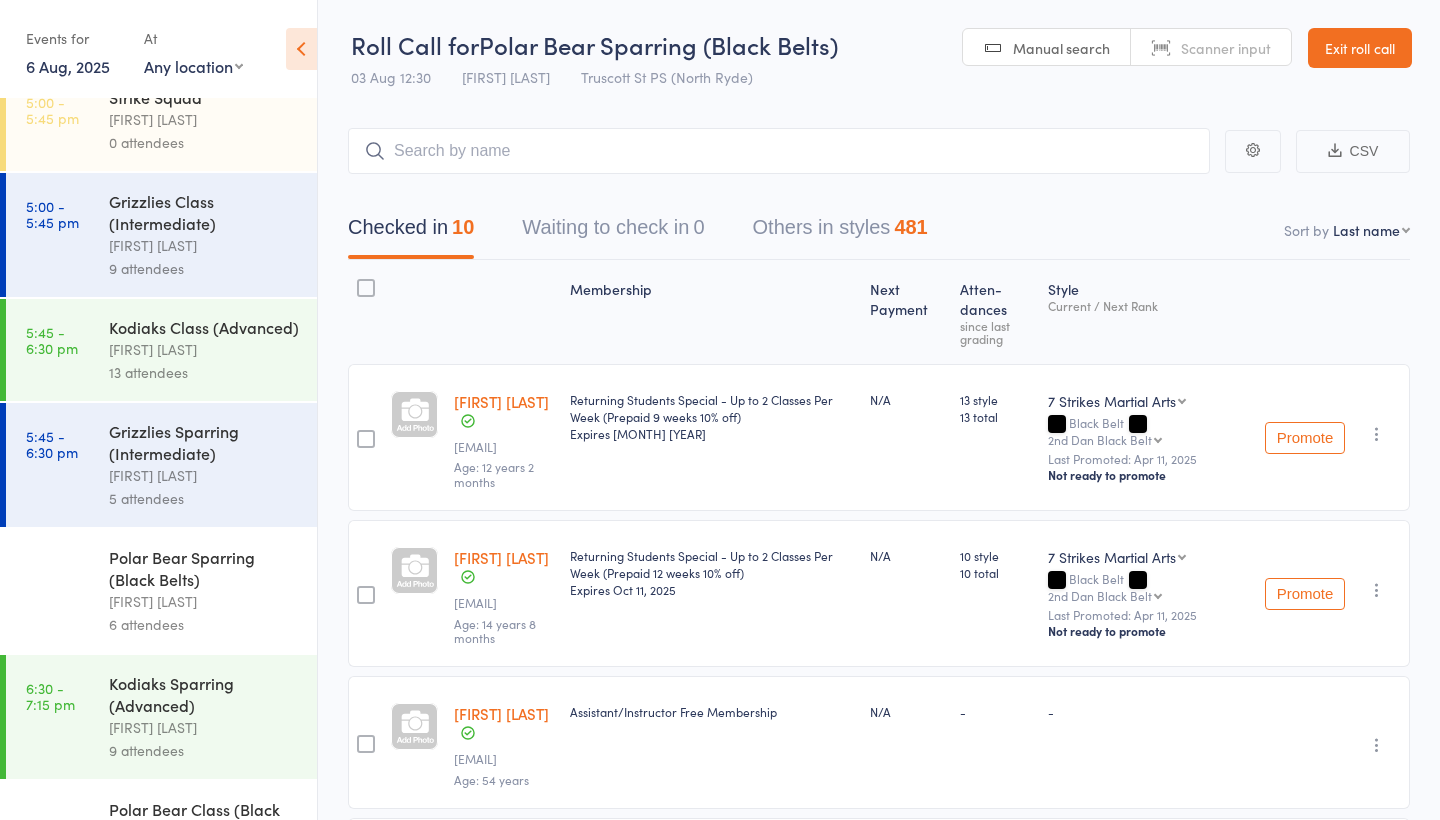 click on "Events for [DATE], [YEAR] [DATE], [YEAR]
[MONTH] [YEAR]
Sun Mon Tue Wed Thu Fri Sat
31
27
28
29
30
31
01
02
32
03
04
05
06
07
08
09
33
10
11
12
13
14
15
16
34
17
18
19
20
21
22
23
35
24
25
26
27
28
29
30" at bounding box center (75, 51) 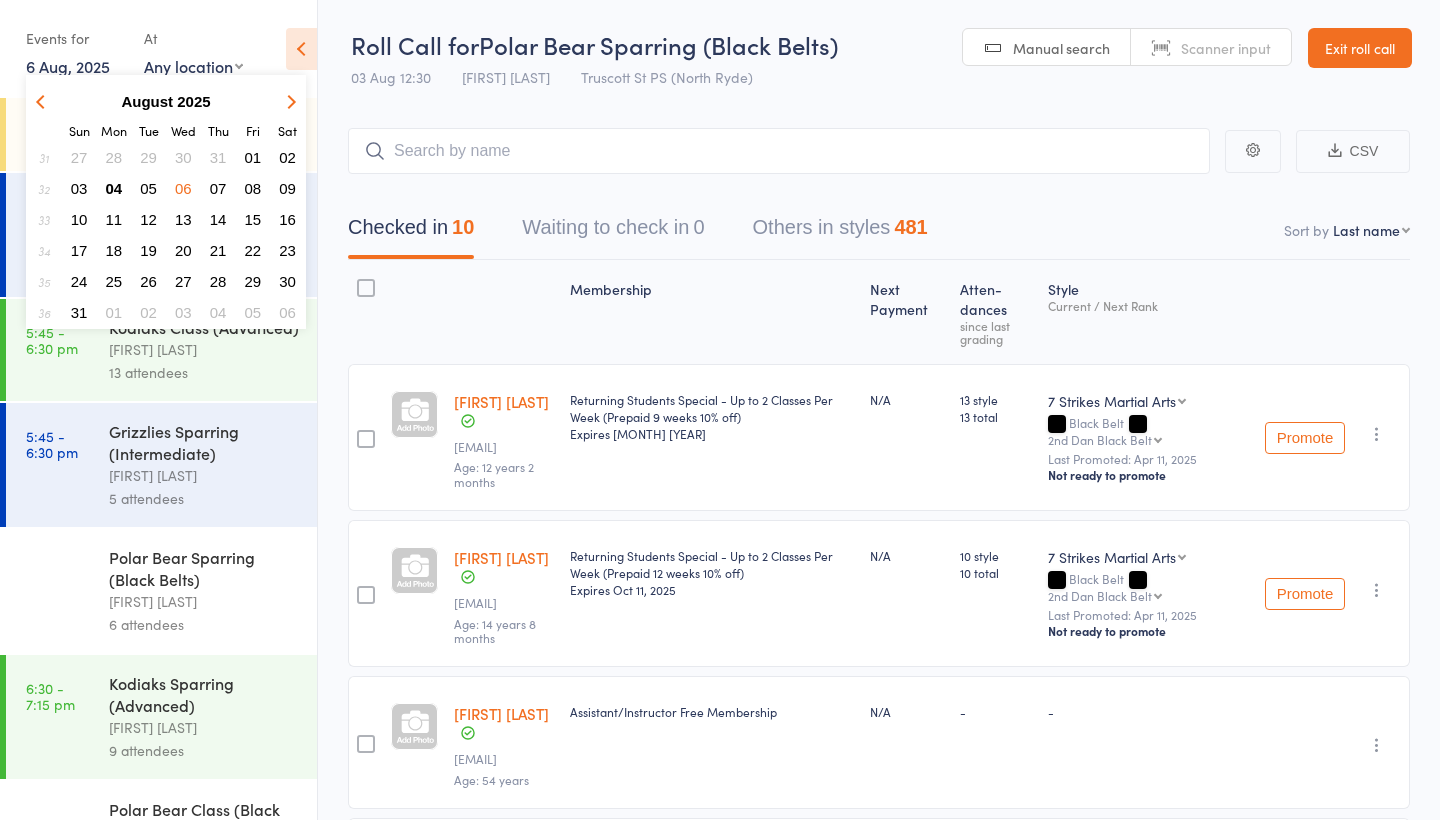 click on "08" at bounding box center [253, 188] 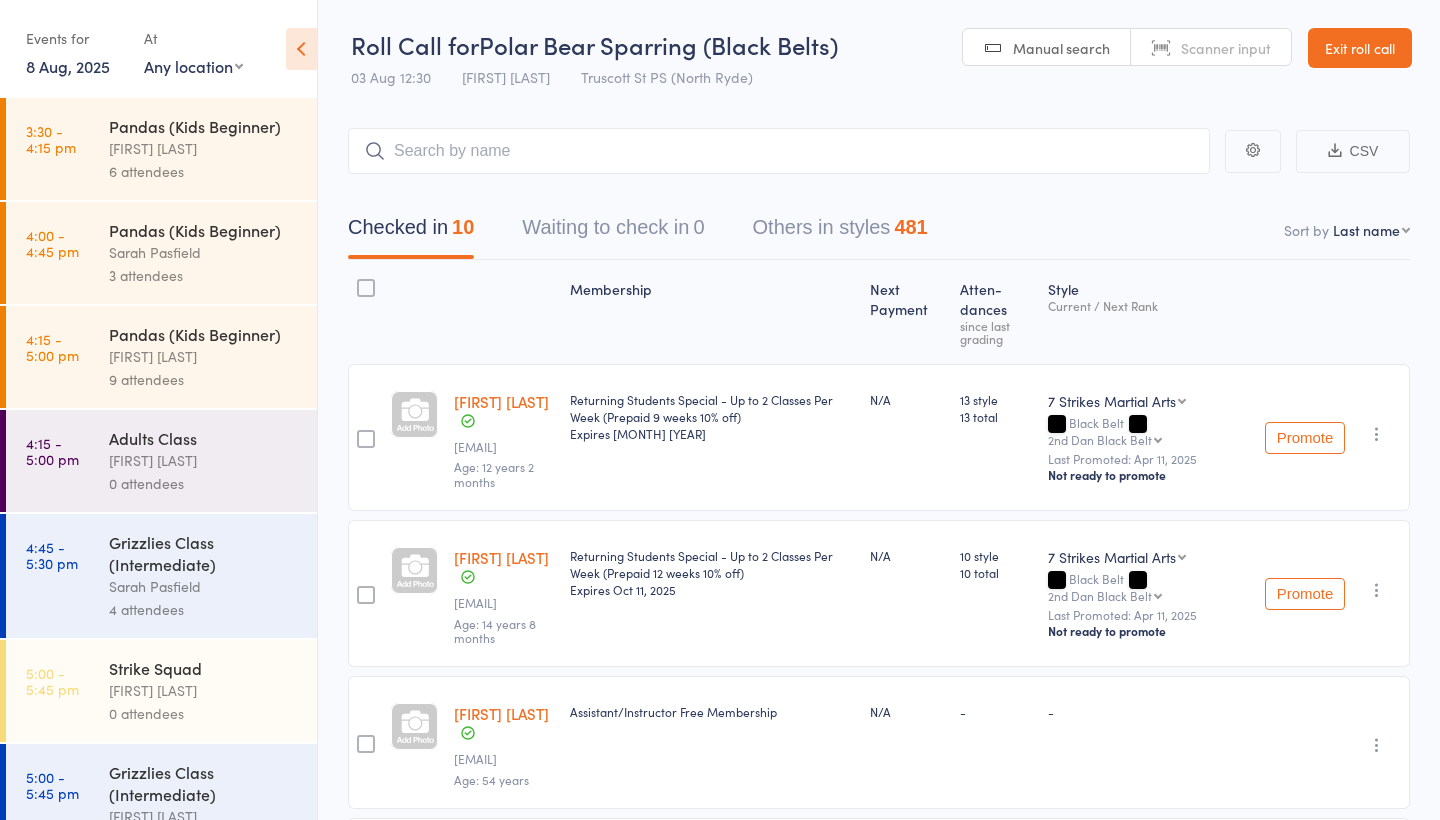 scroll, scrollTop: 0, scrollLeft: 0, axis: both 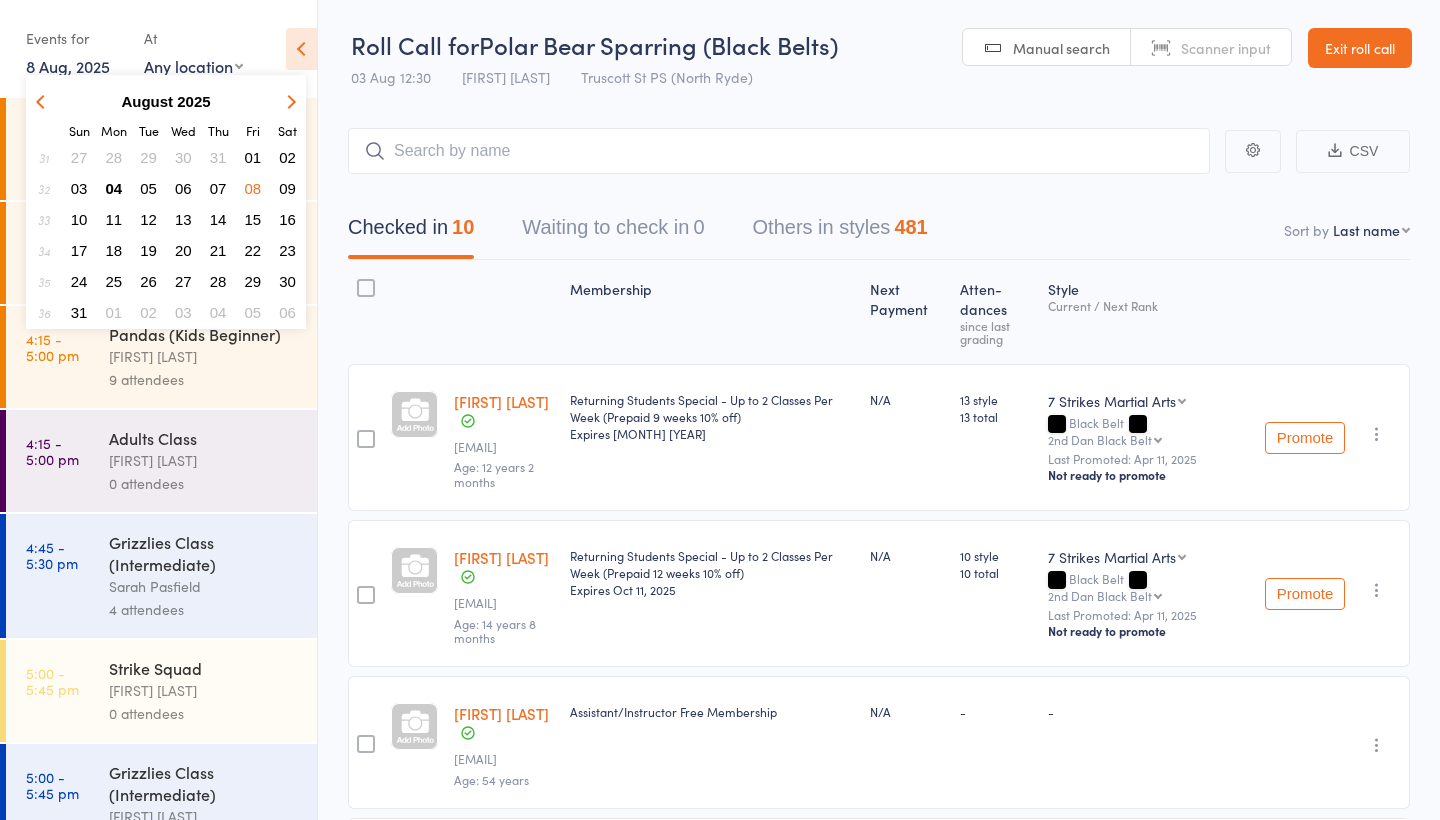 click on "08" at bounding box center (253, 188) 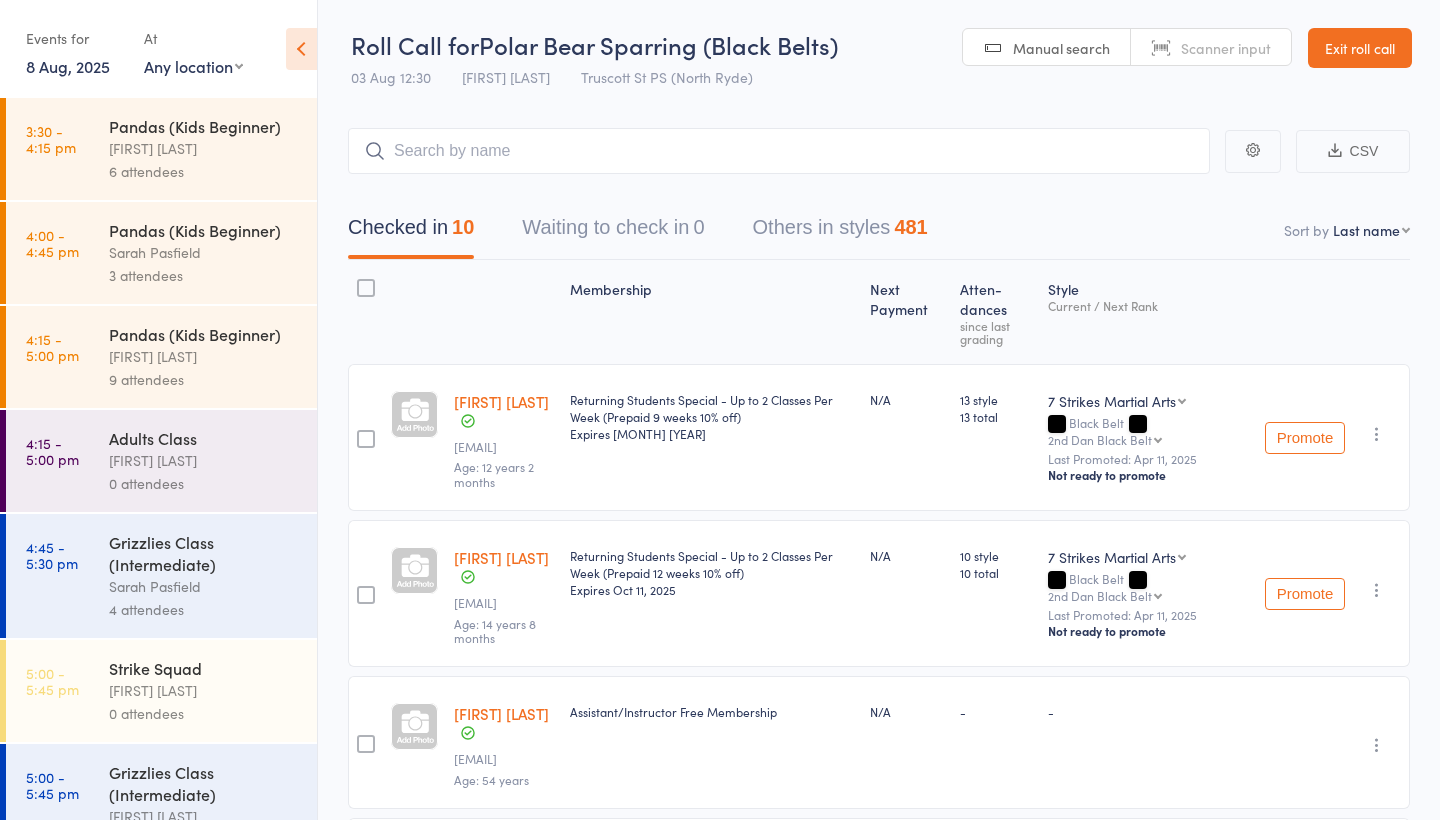 click on "[FIRST] [LAST]" at bounding box center (204, 148) 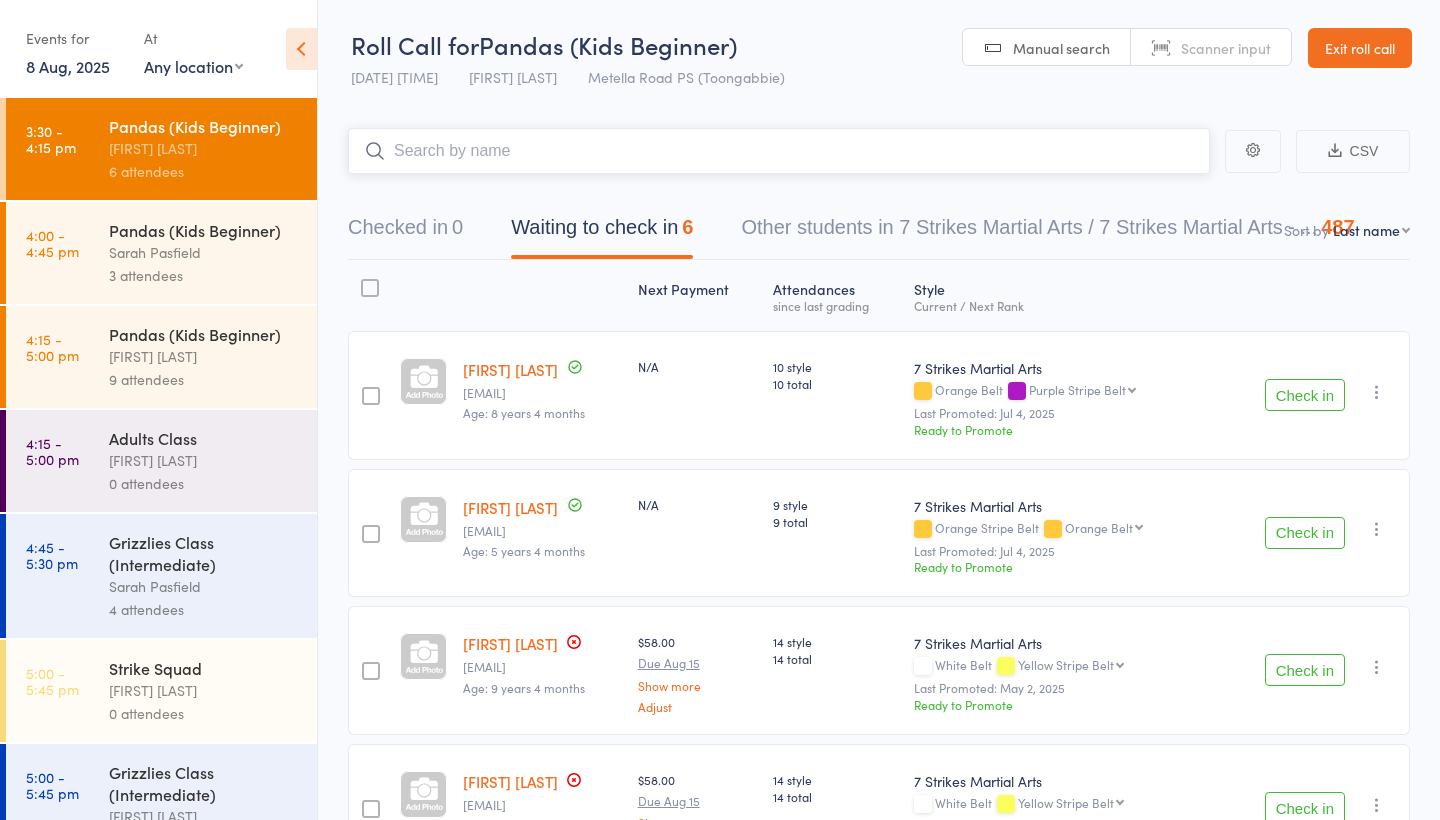 scroll, scrollTop: 0, scrollLeft: 0, axis: both 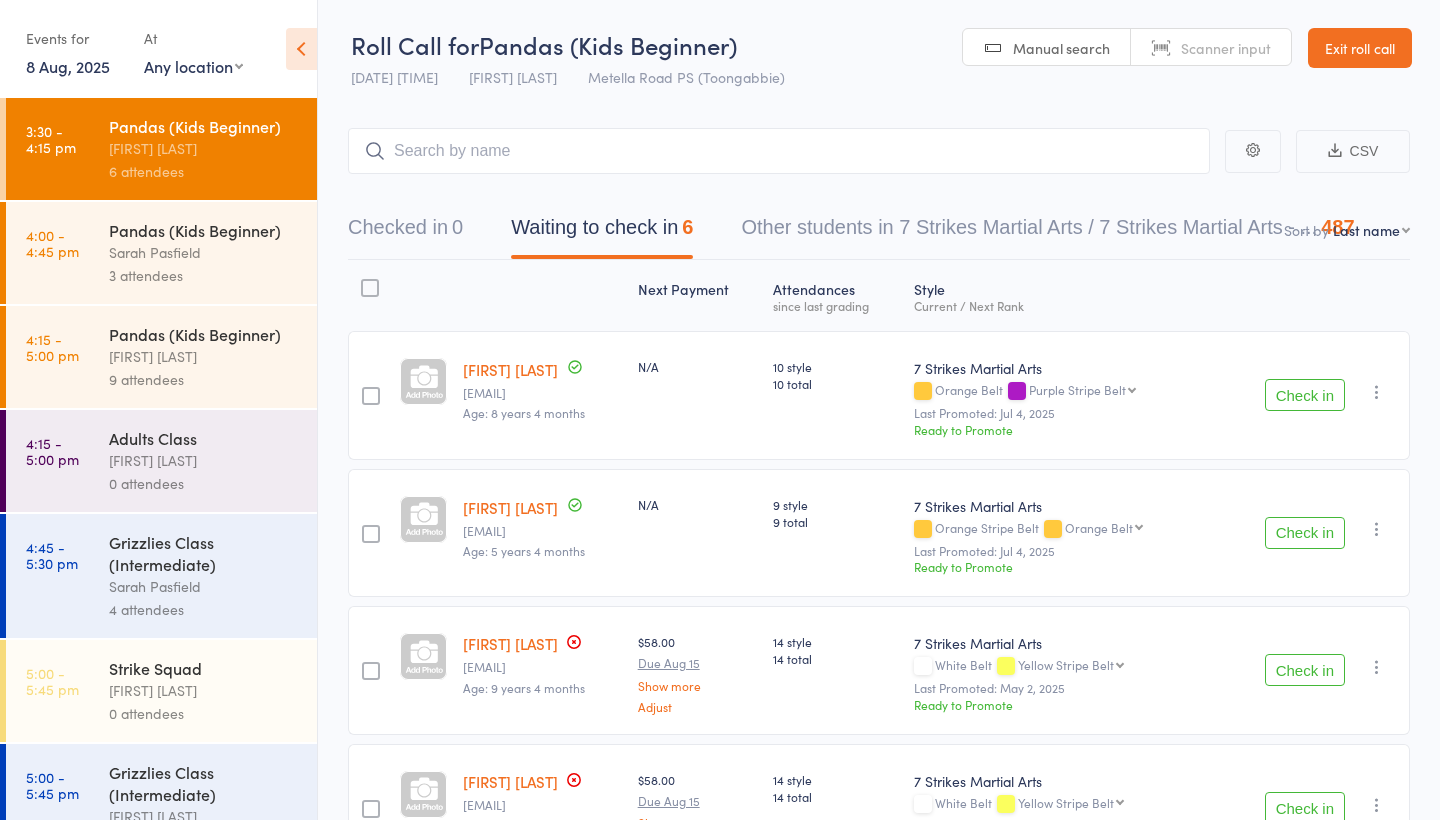 click on "8 Aug, 2025" at bounding box center (68, 66) 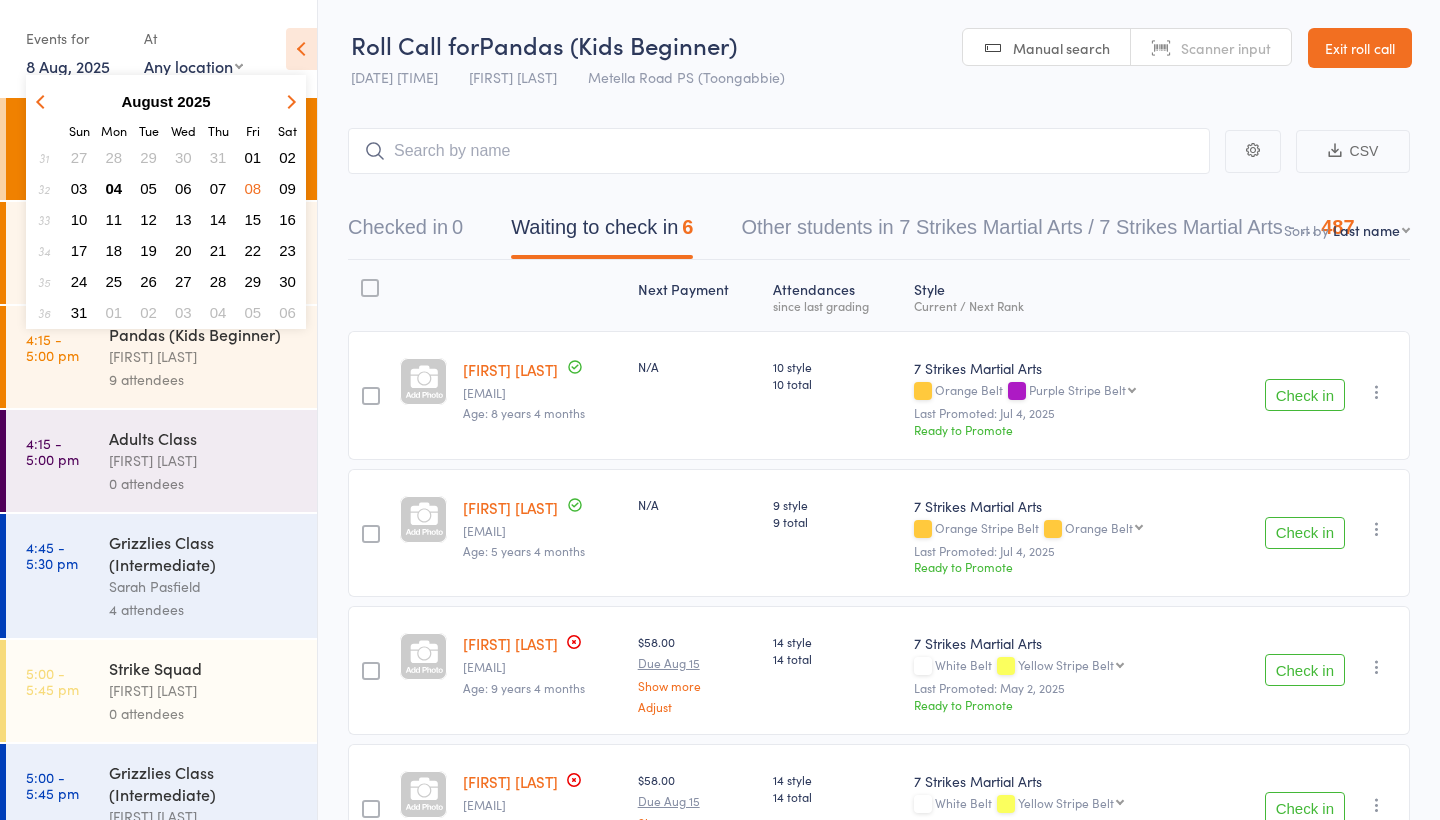 click on "09" at bounding box center [287, 188] 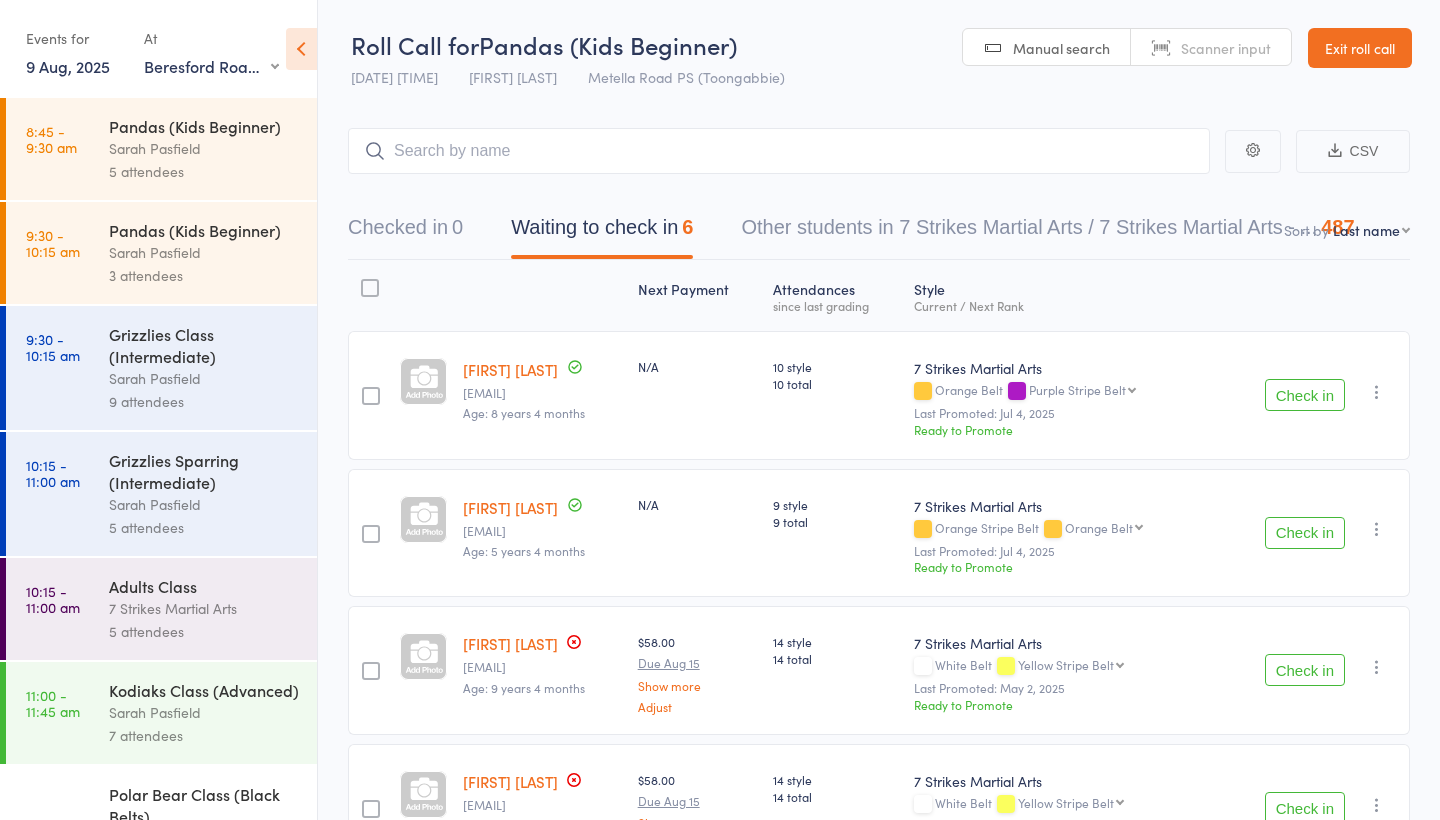 select on "1" 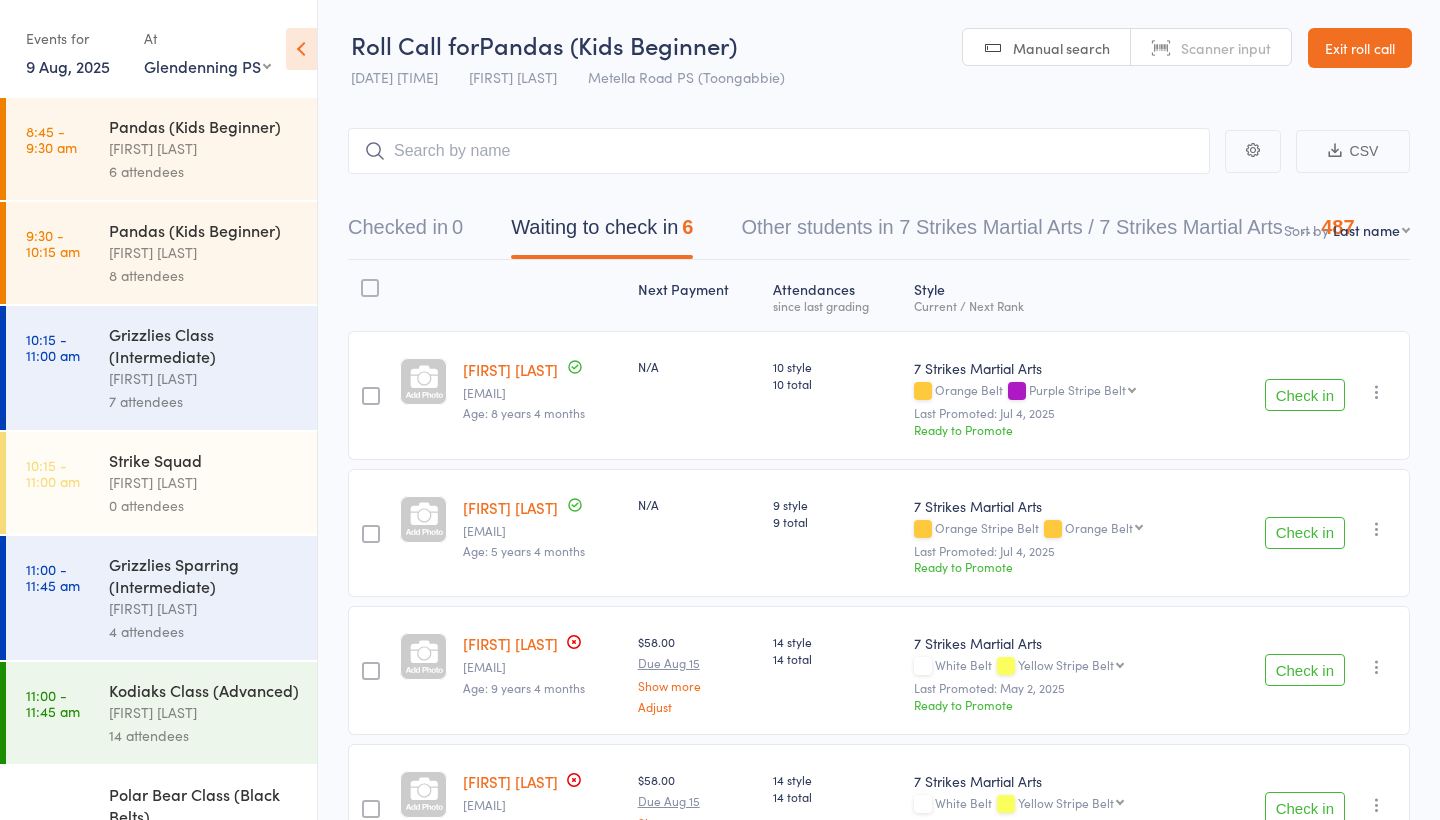click on "Pandas (Kids Beginner)" at bounding box center (204, 126) 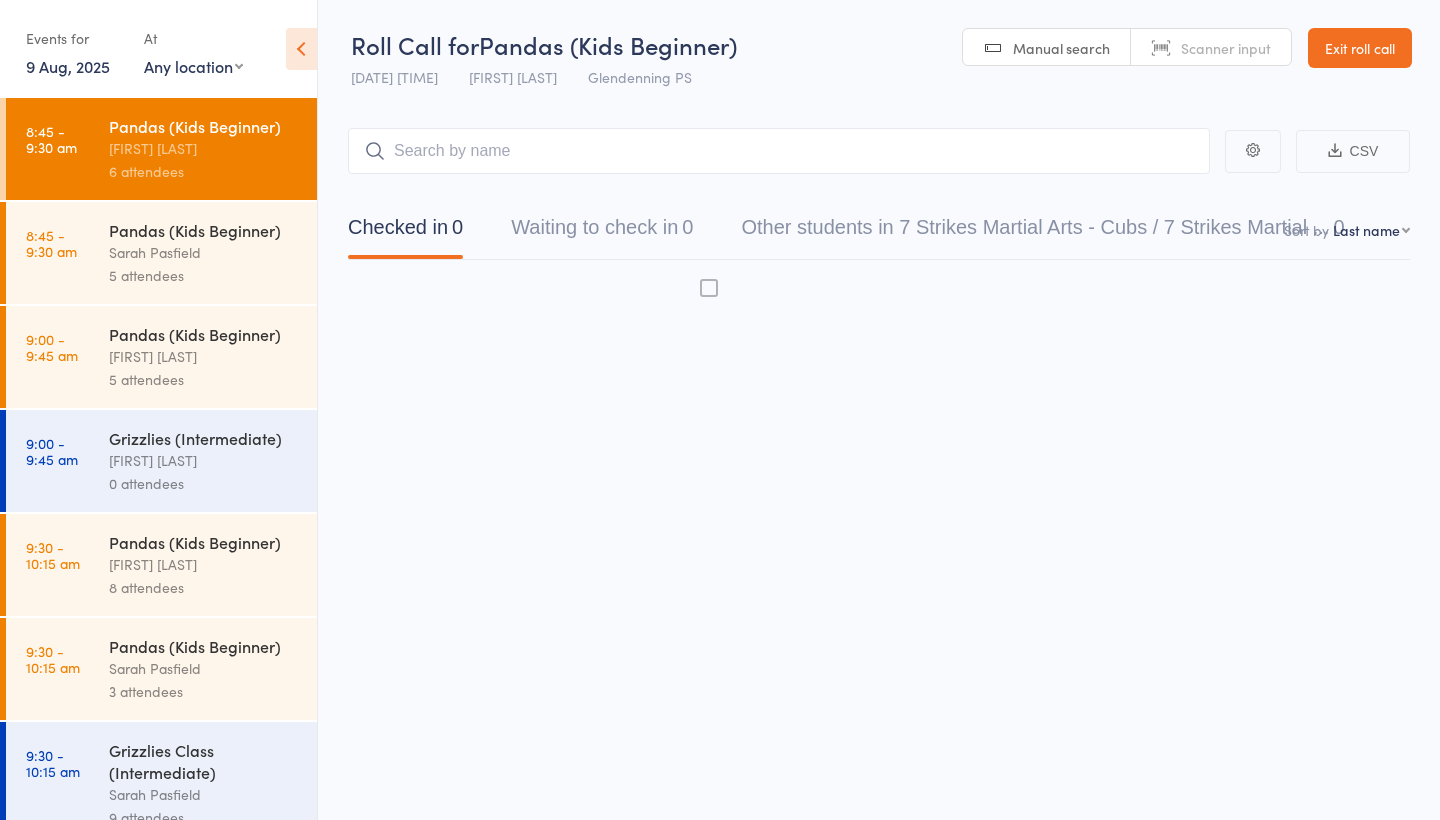 click on "Pandas (Kids Beginner)" at bounding box center (204, 126) 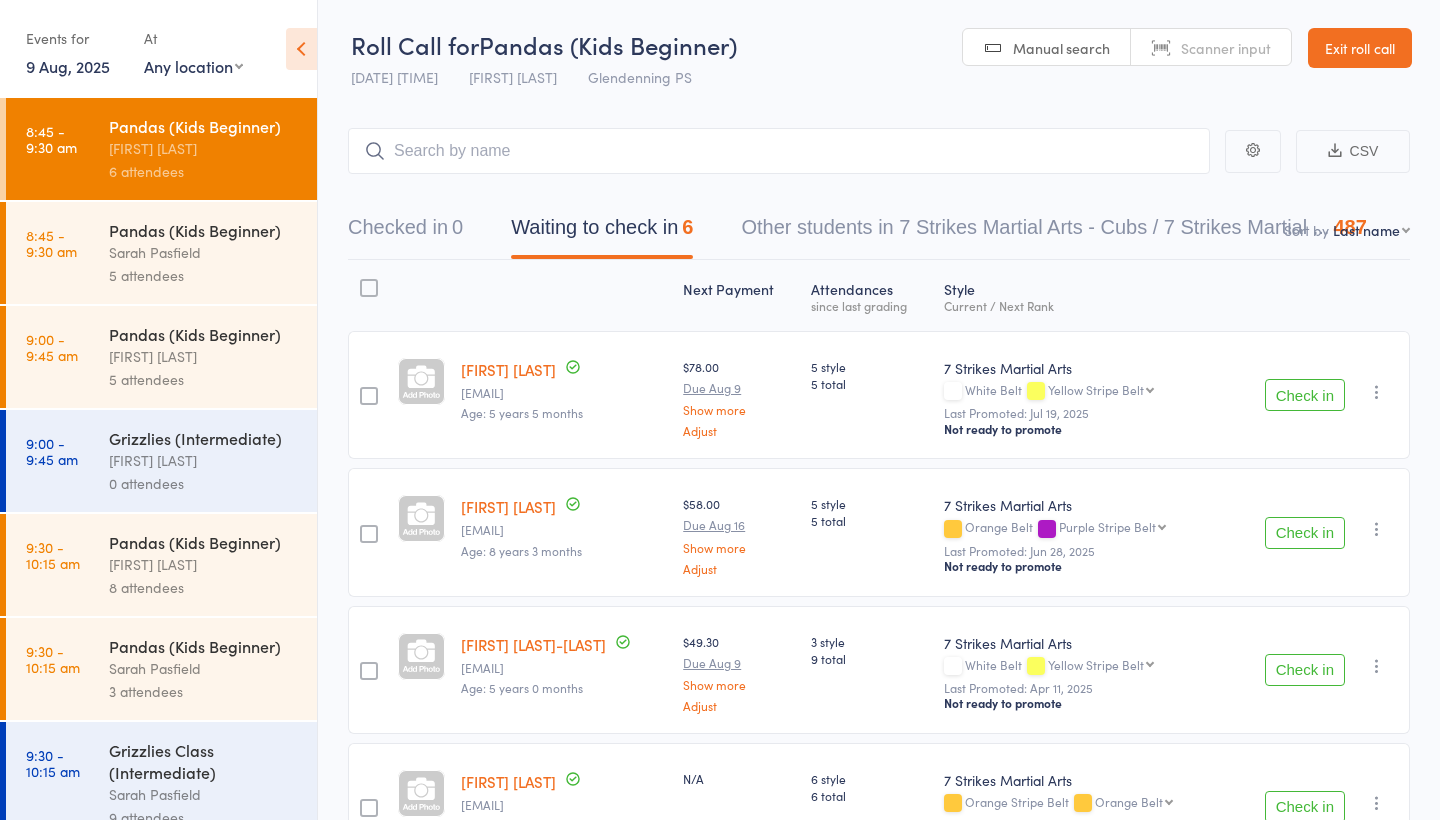 scroll, scrollTop: 0, scrollLeft: 0, axis: both 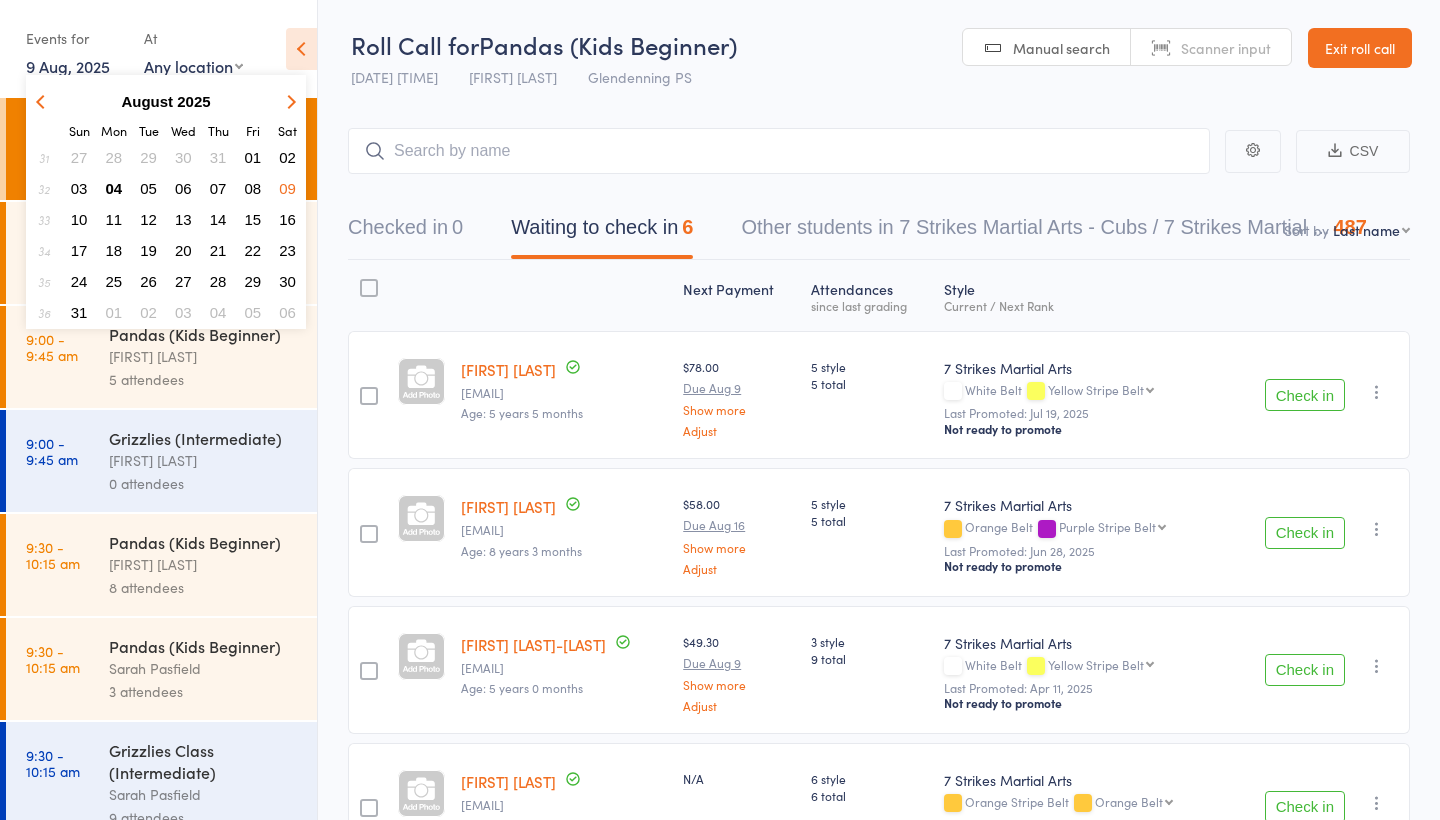click on "10" at bounding box center (79, 219) 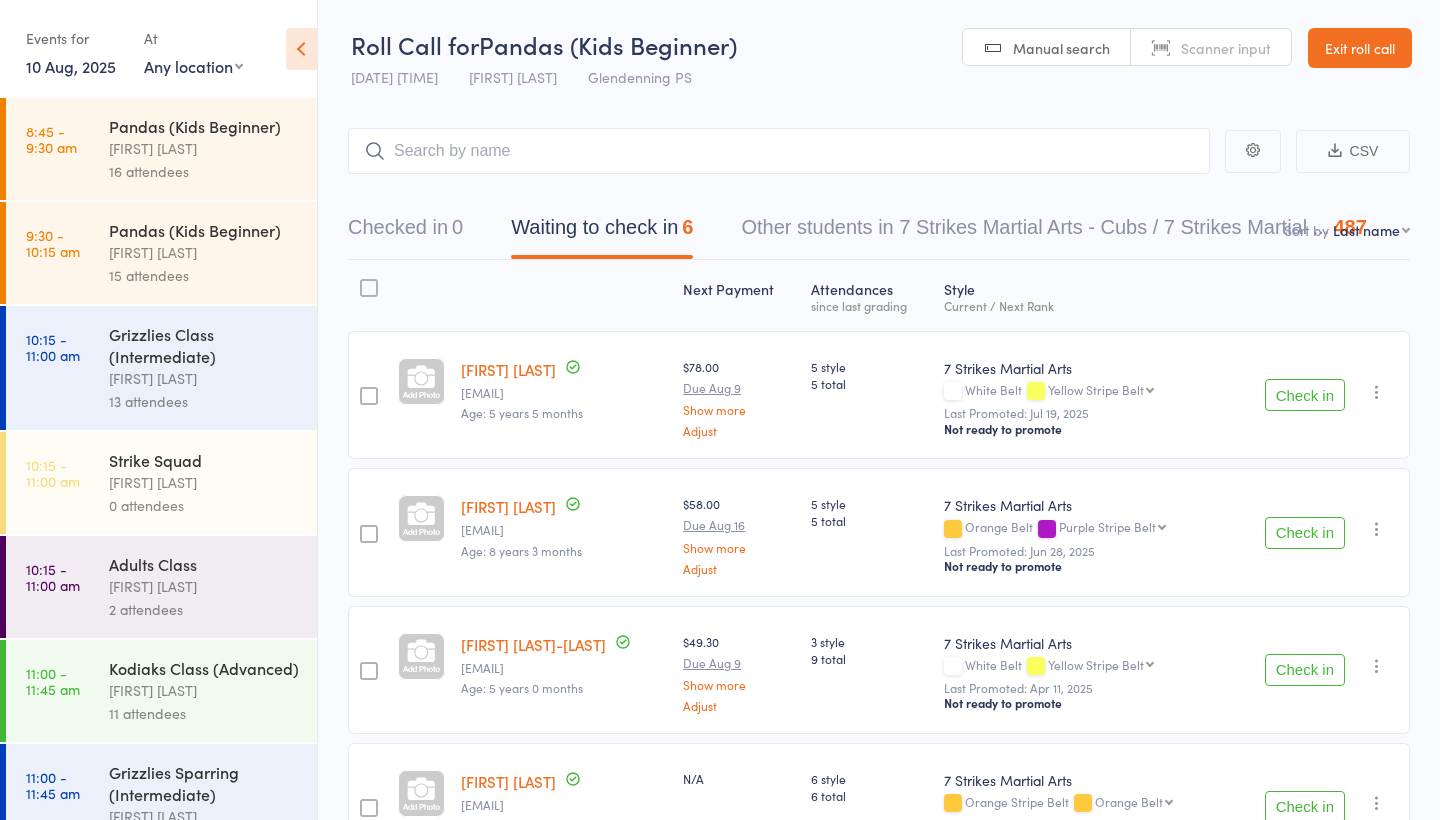 click on "[FIRST] [LAST]" at bounding box center (204, 148) 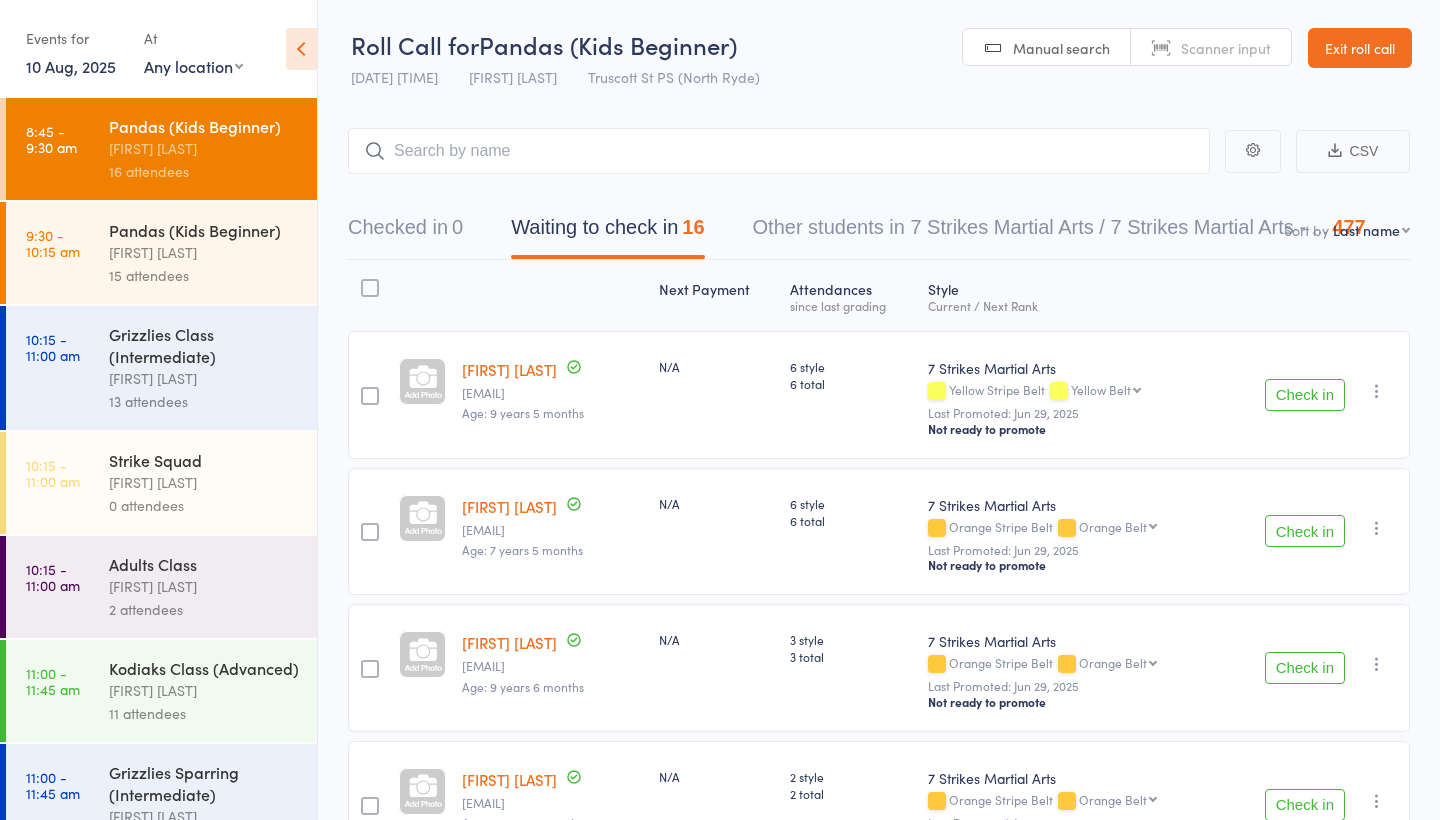 scroll, scrollTop: 0, scrollLeft: 0, axis: both 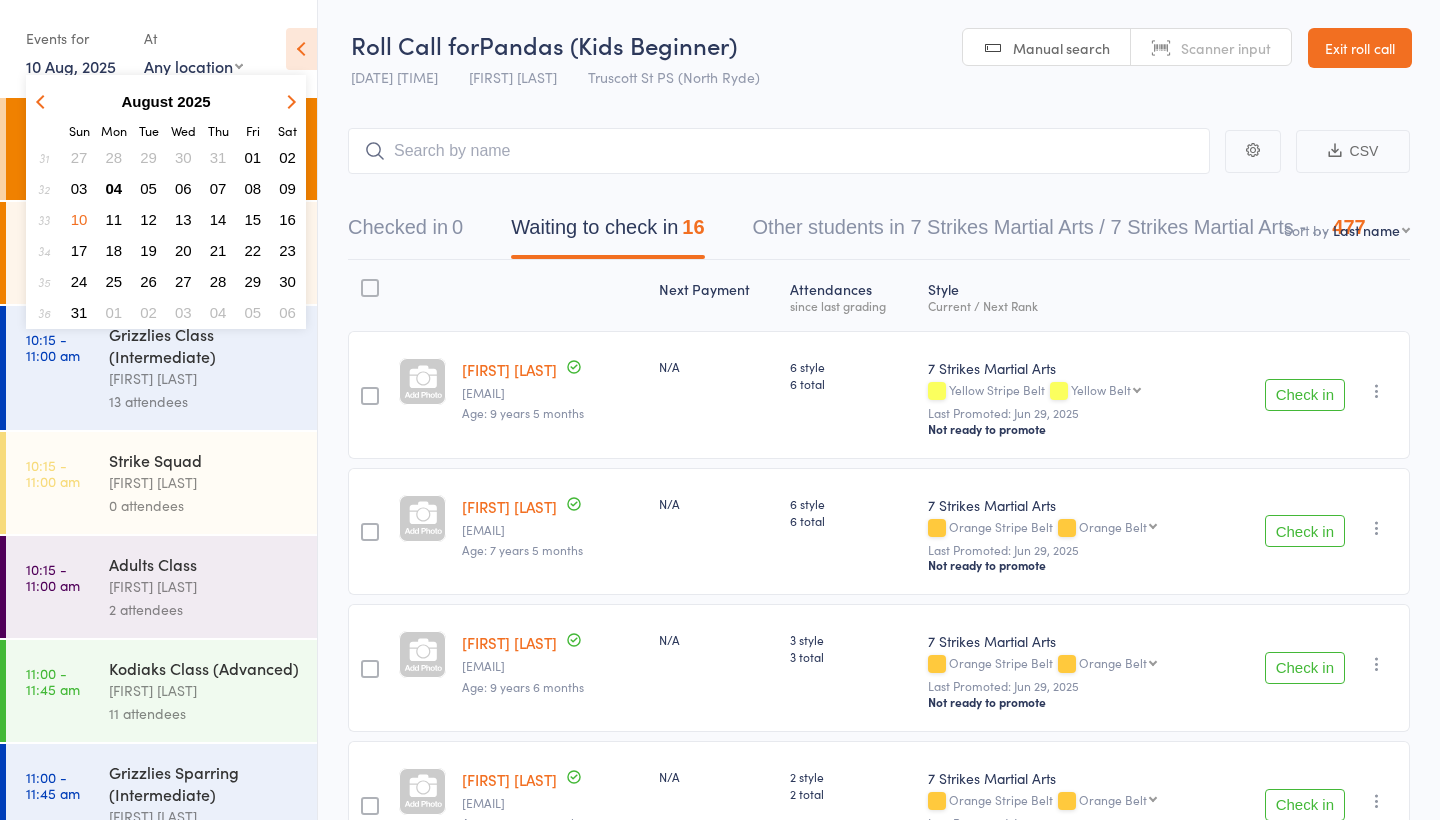 click on "06" at bounding box center [183, 188] 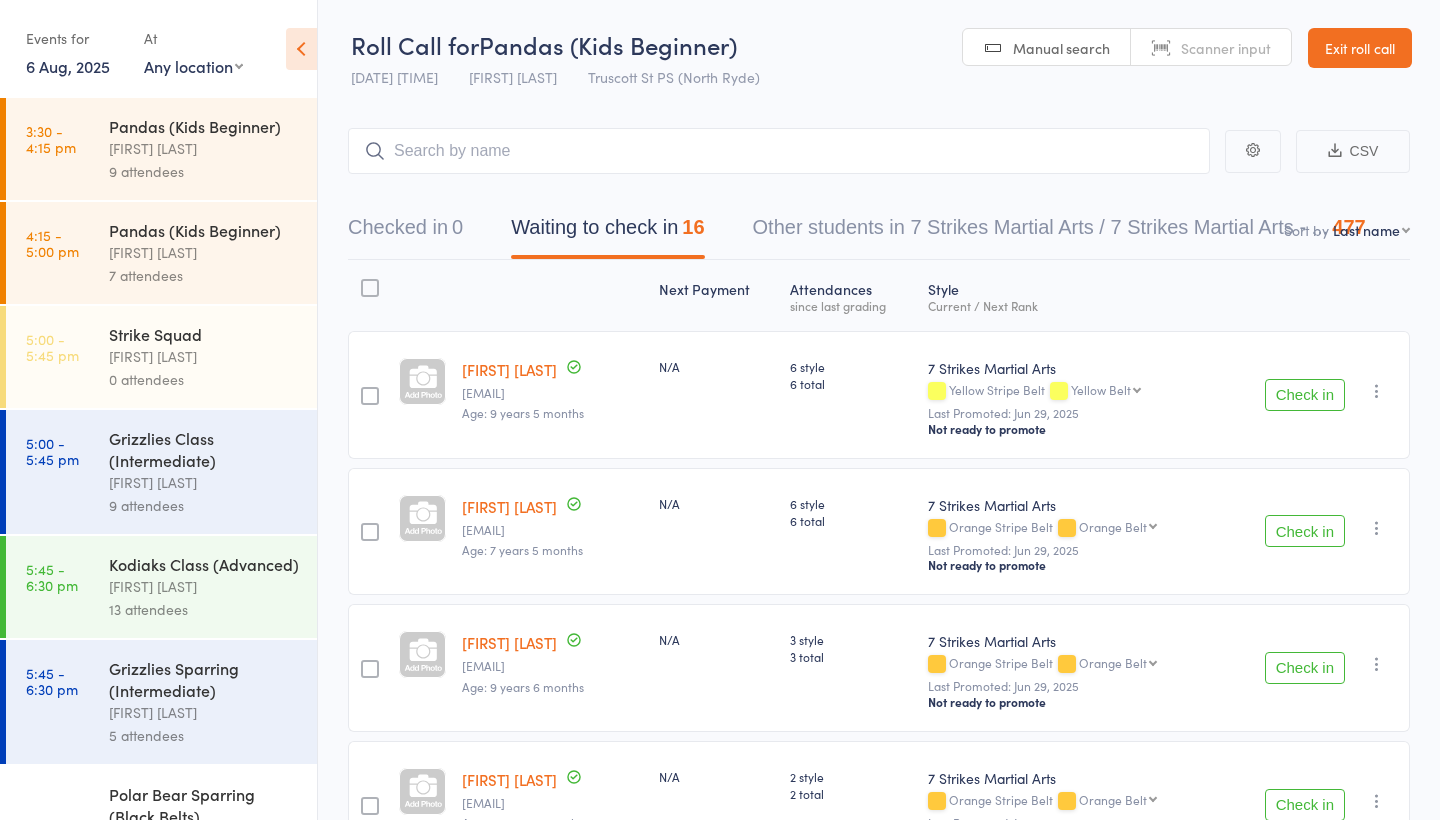 click on "[FIRST] [LAST]" at bounding box center [204, 252] 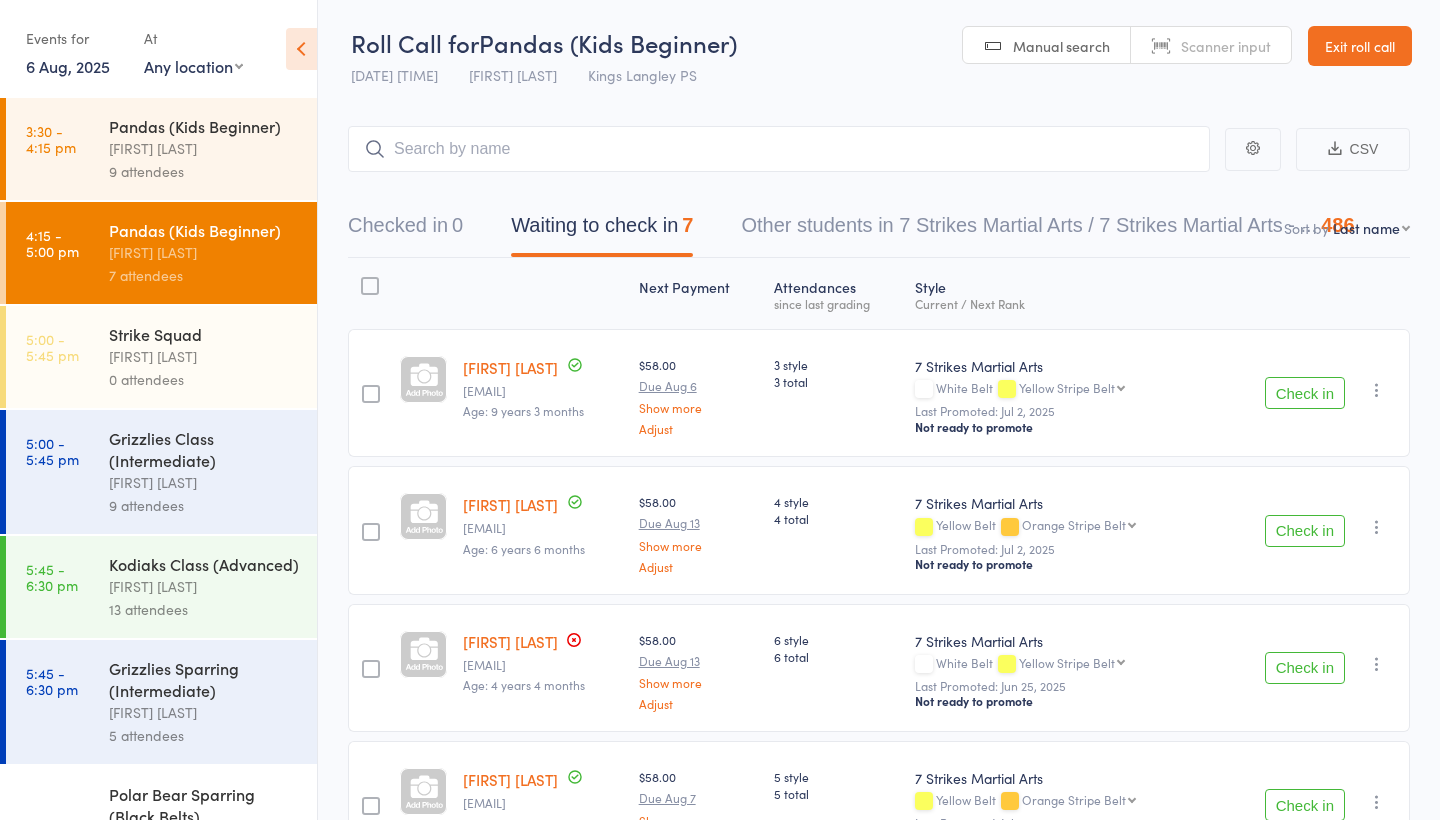 scroll, scrollTop: 0, scrollLeft: 0, axis: both 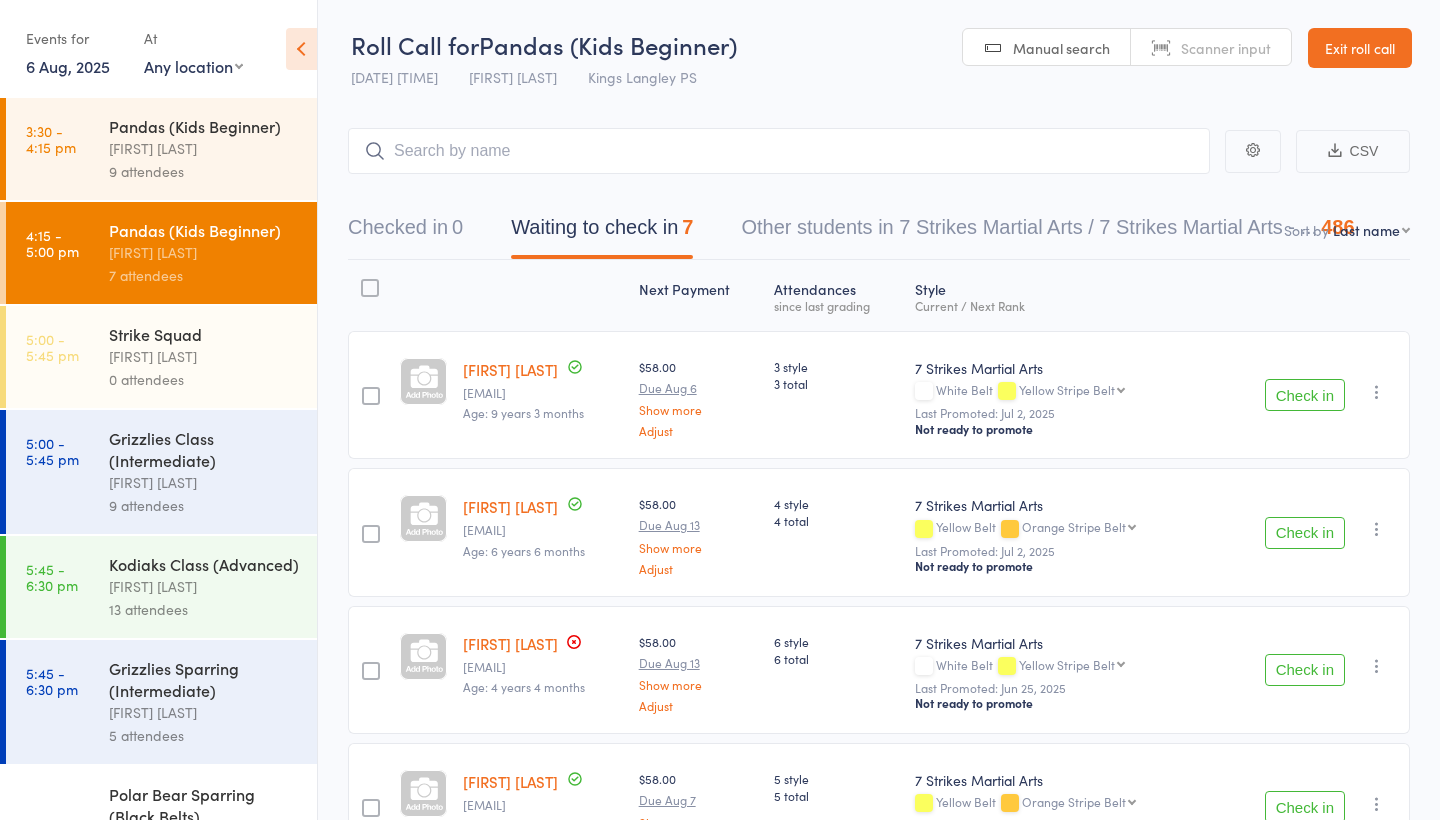 click on "[FIRST] [LAST]" at bounding box center (204, 148) 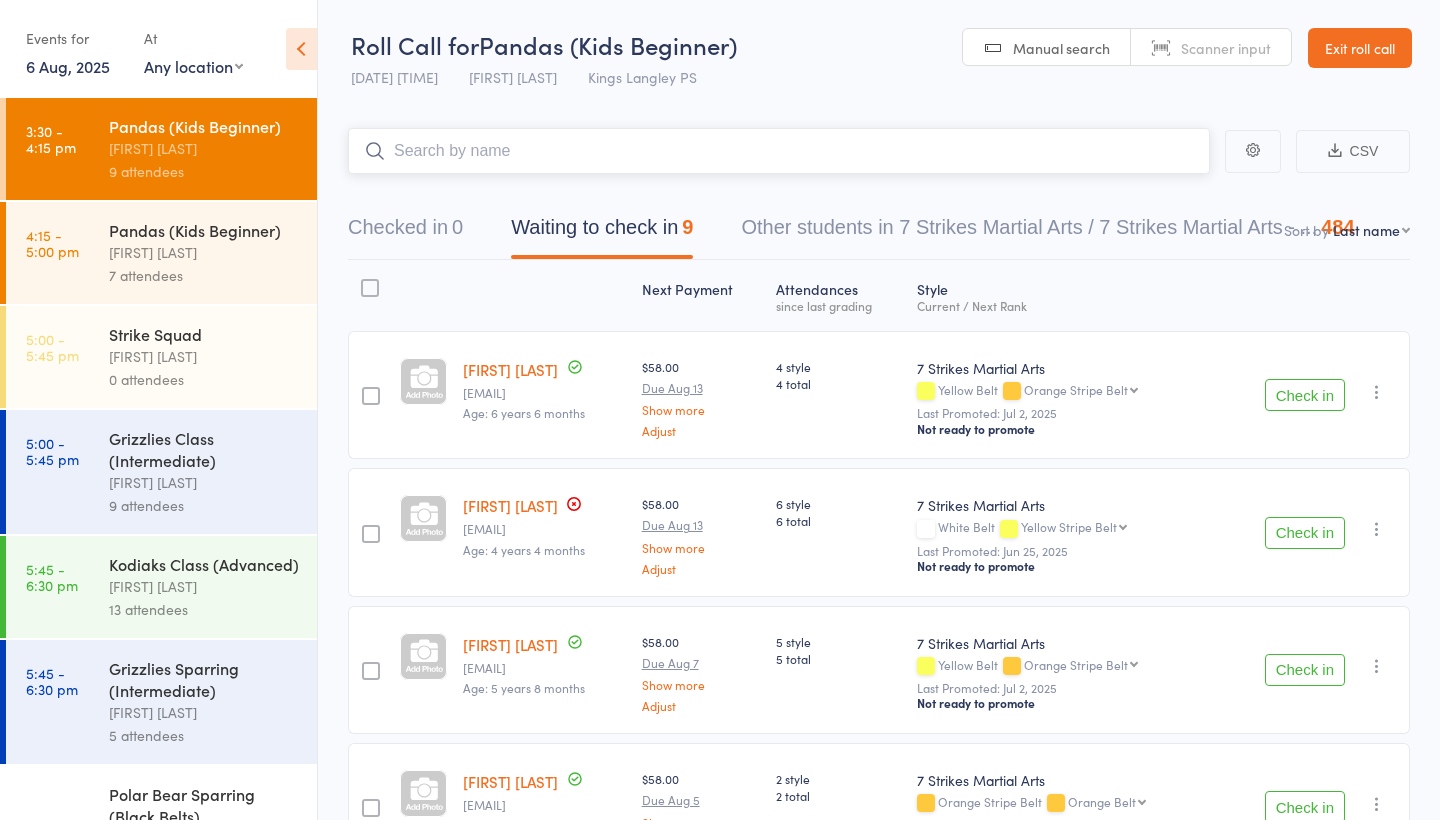 scroll, scrollTop: 0, scrollLeft: 0, axis: both 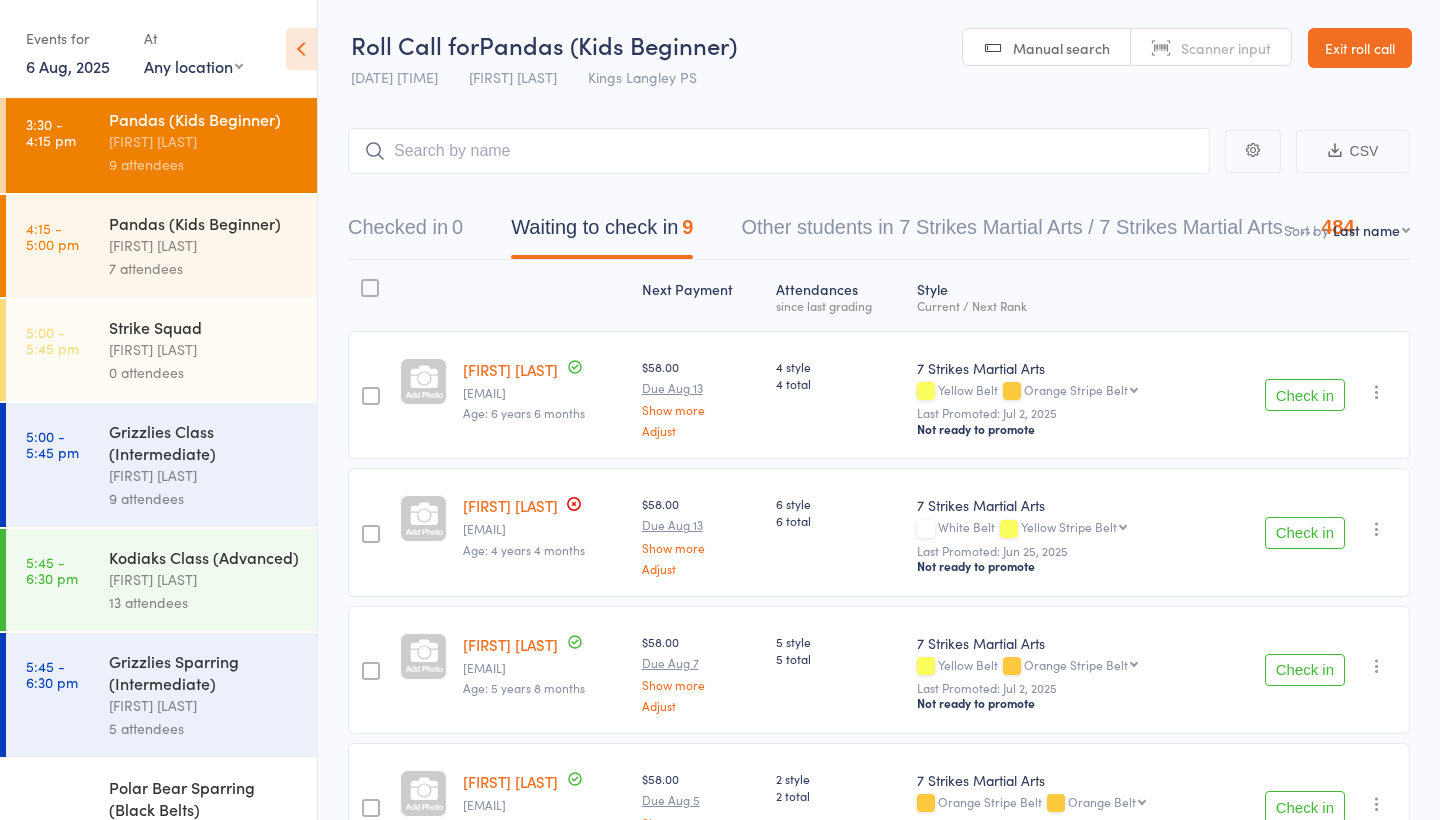 click on "6 Aug, 2025" at bounding box center (68, 66) 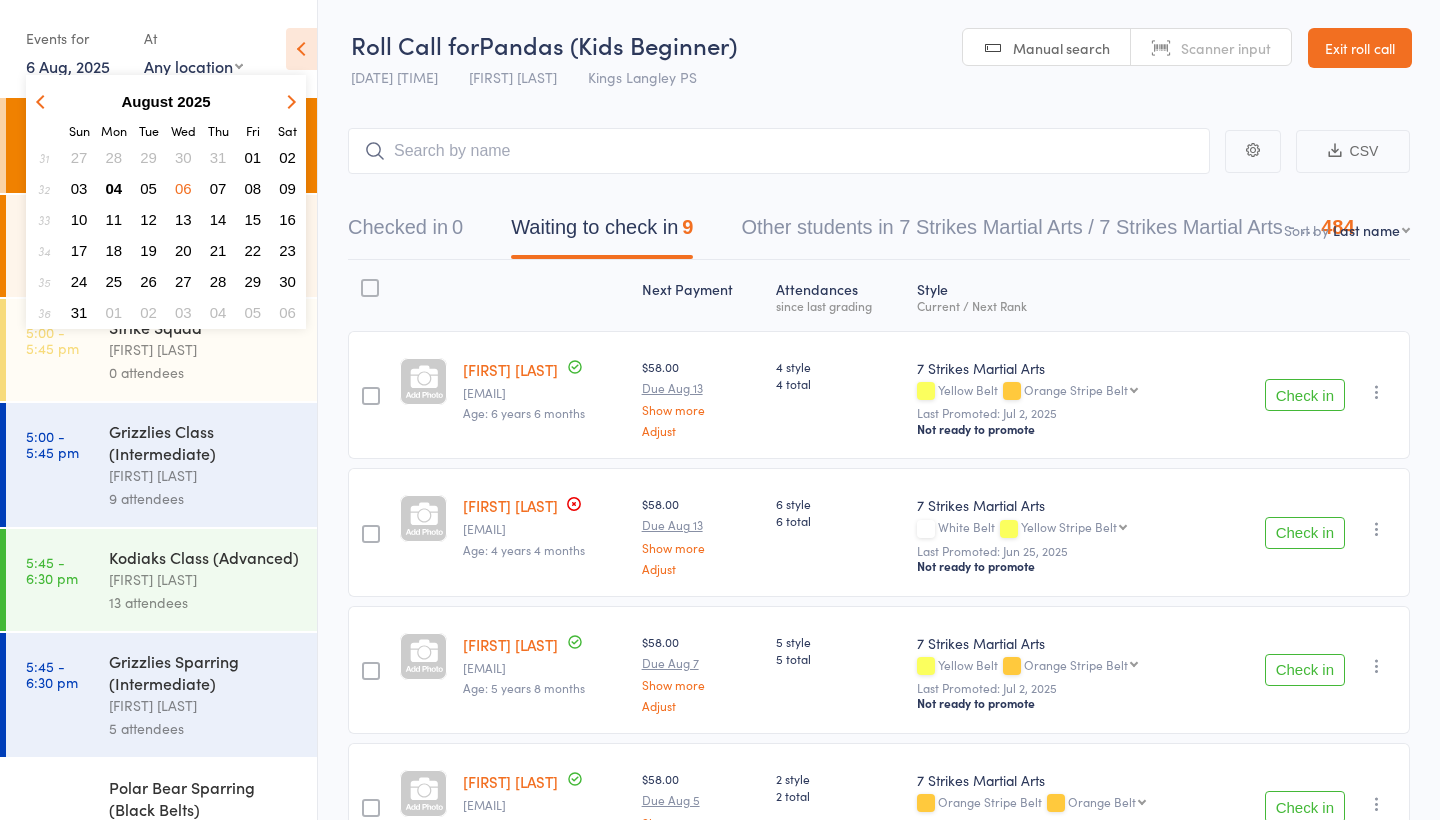 click on "05" at bounding box center (148, 188) 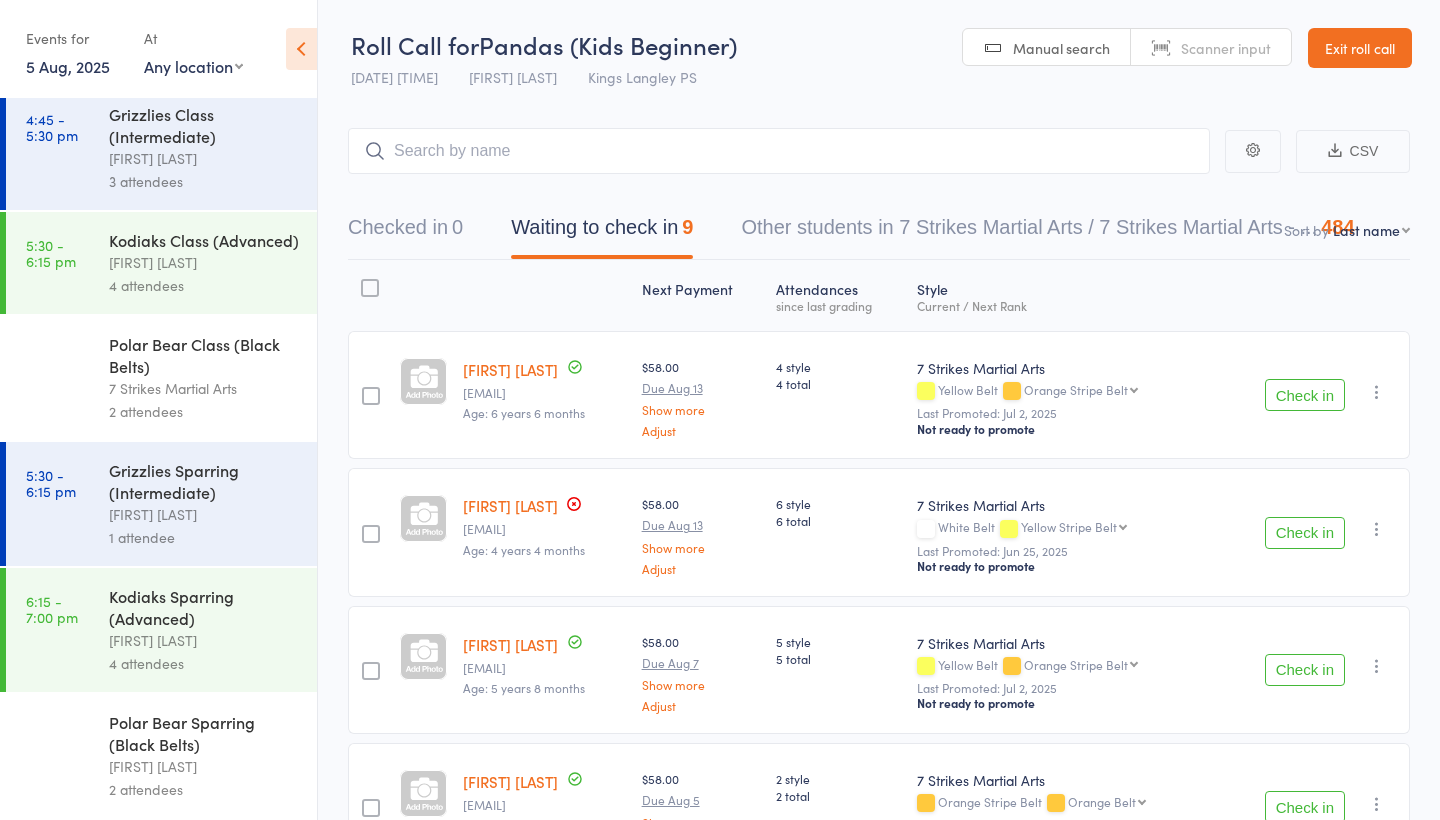 scroll, scrollTop: 116, scrollLeft: 0, axis: vertical 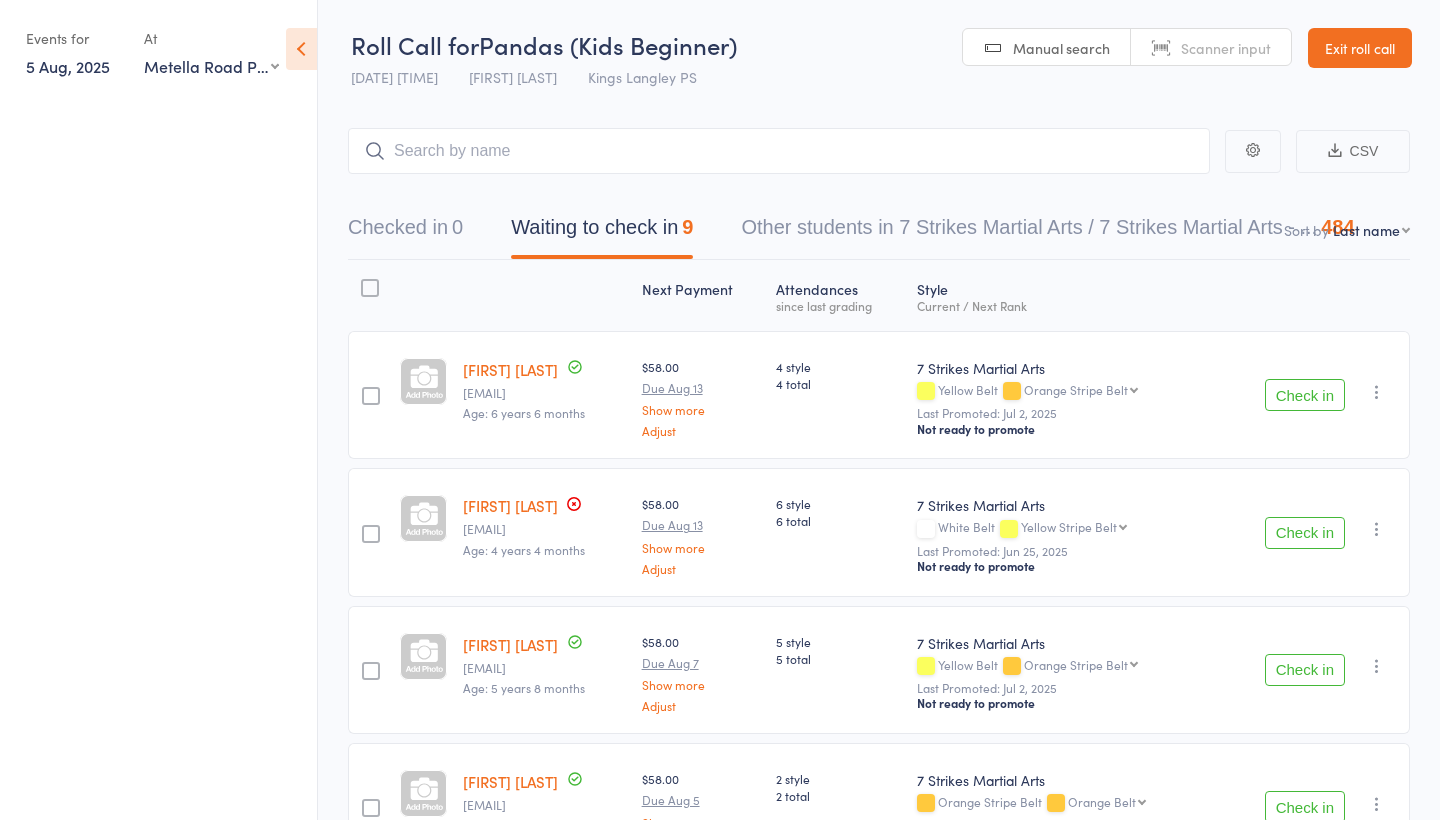 click on "5 Aug, 2025" at bounding box center [68, 66] 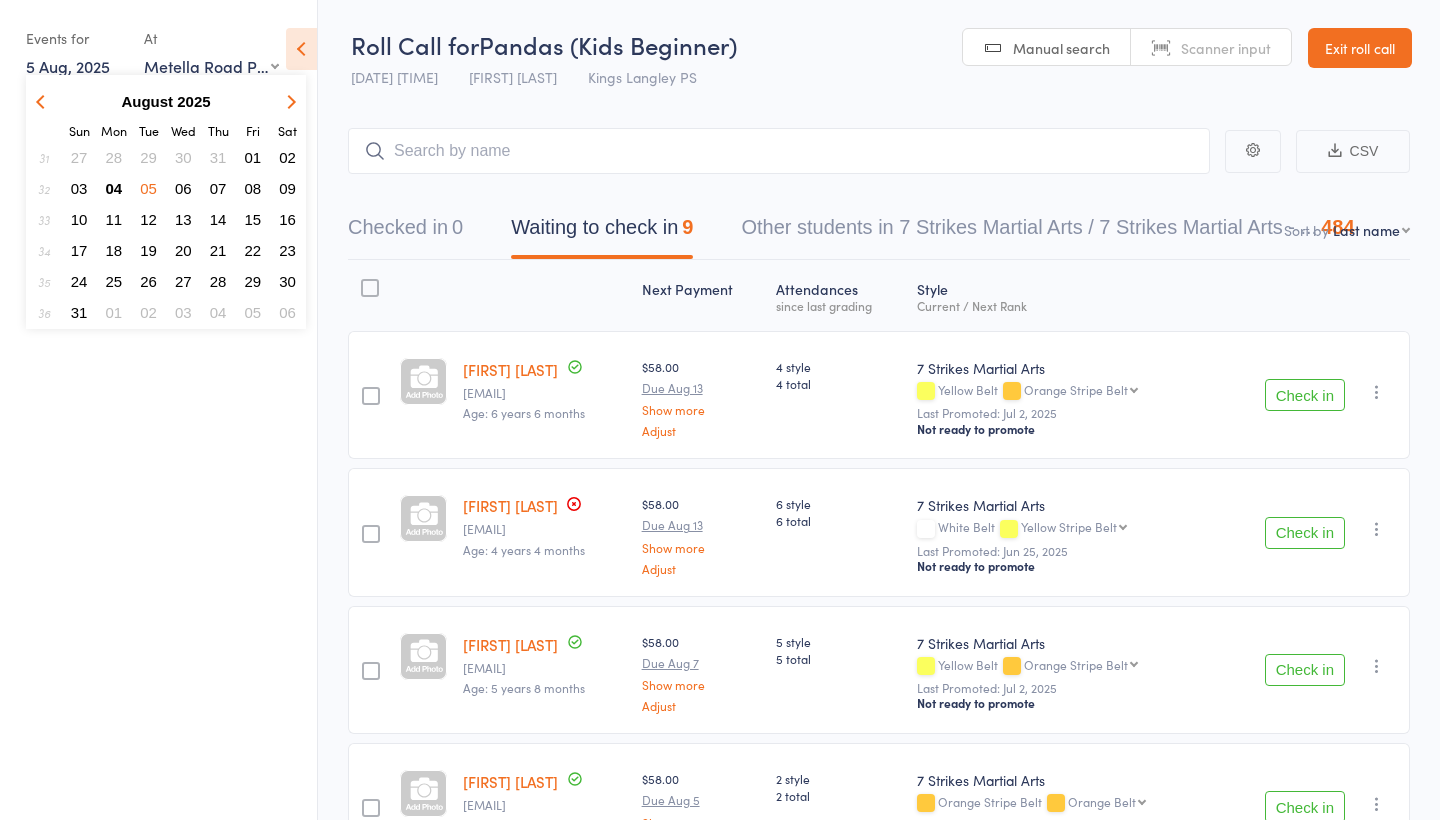 click on "08" at bounding box center [253, 188] 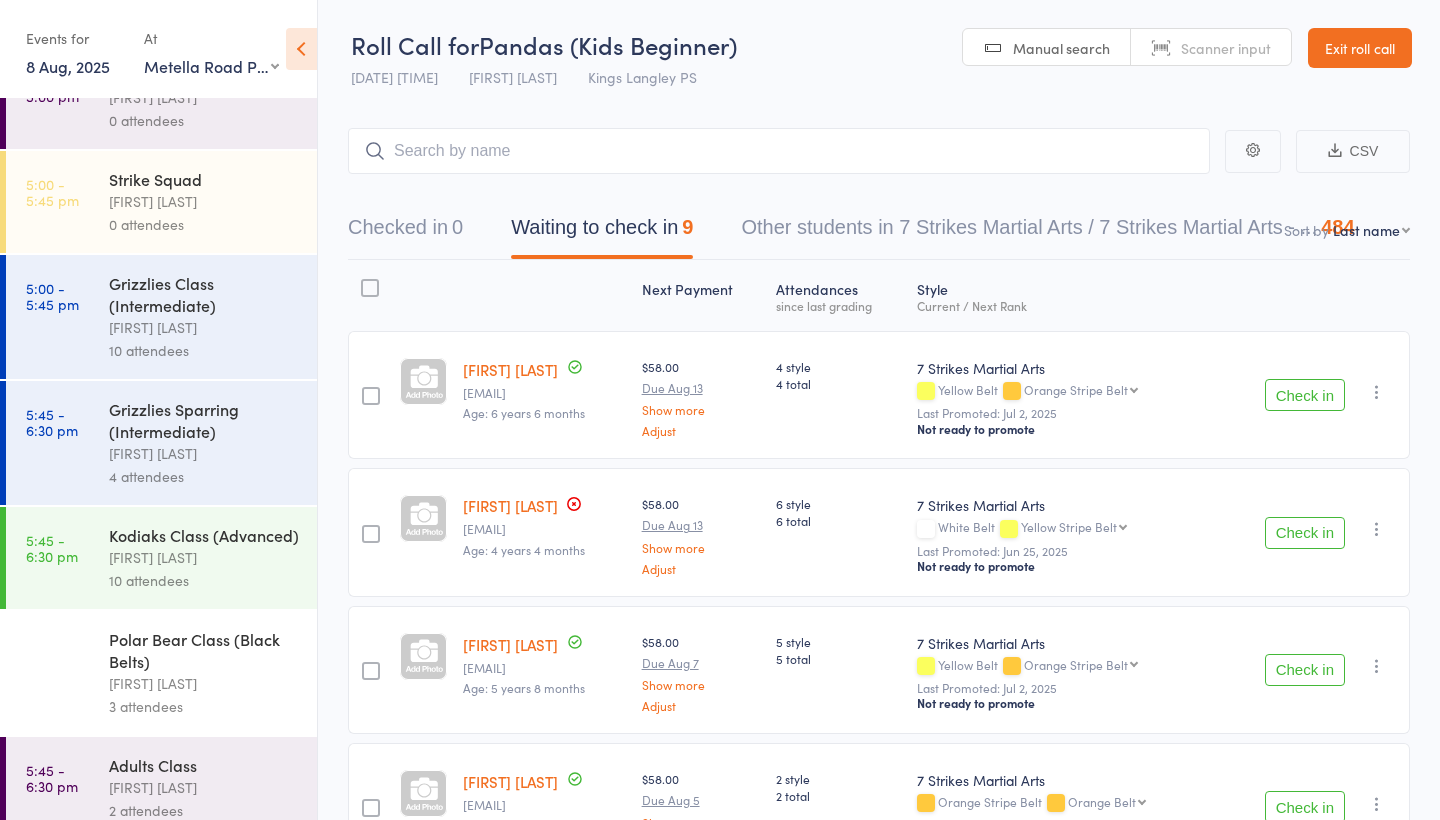 scroll, scrollTop: 258, scrollLeft: 0, axis: vertical 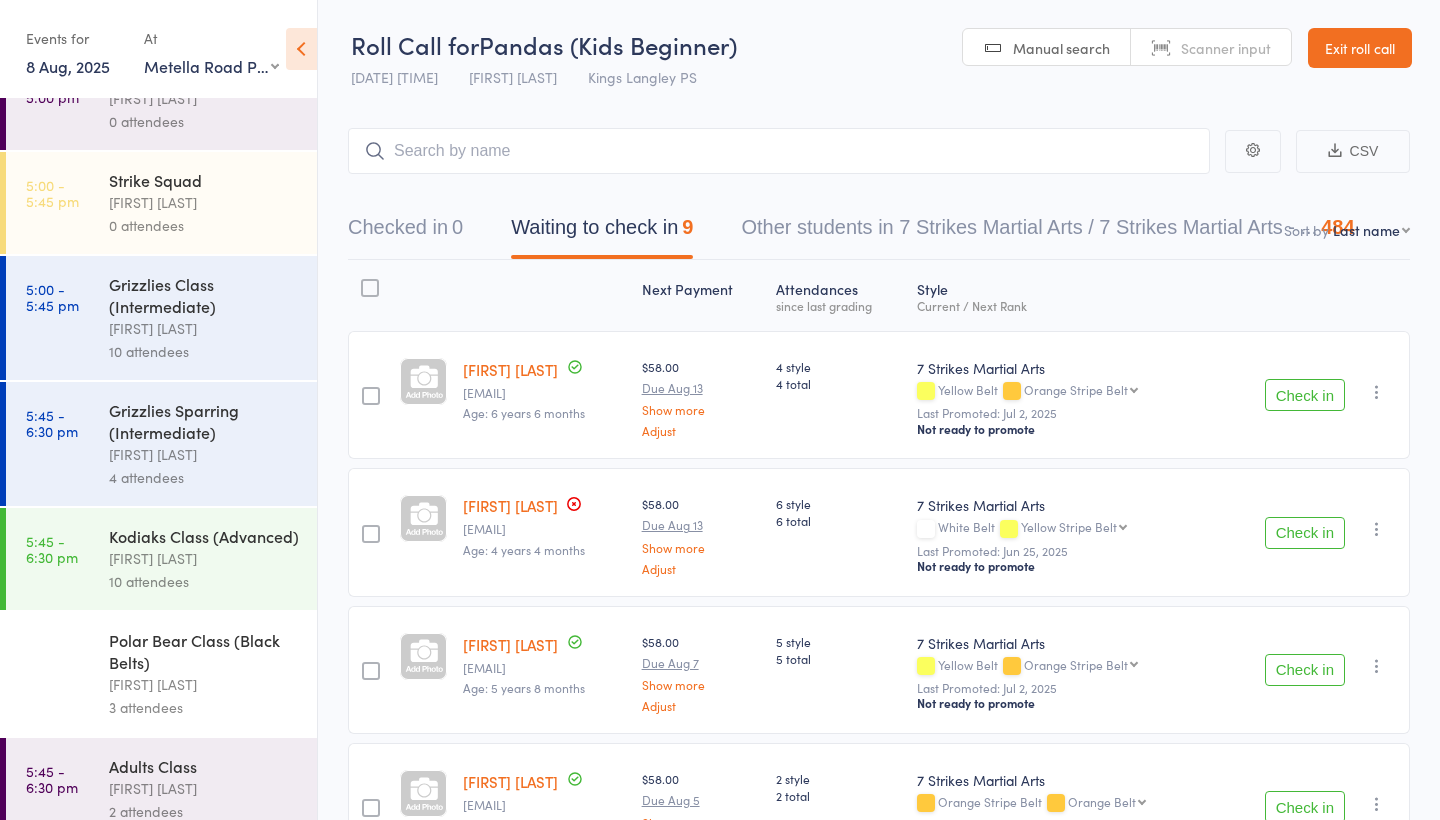 click on "8 Aug, 2025" at bounding box center [68, 66] 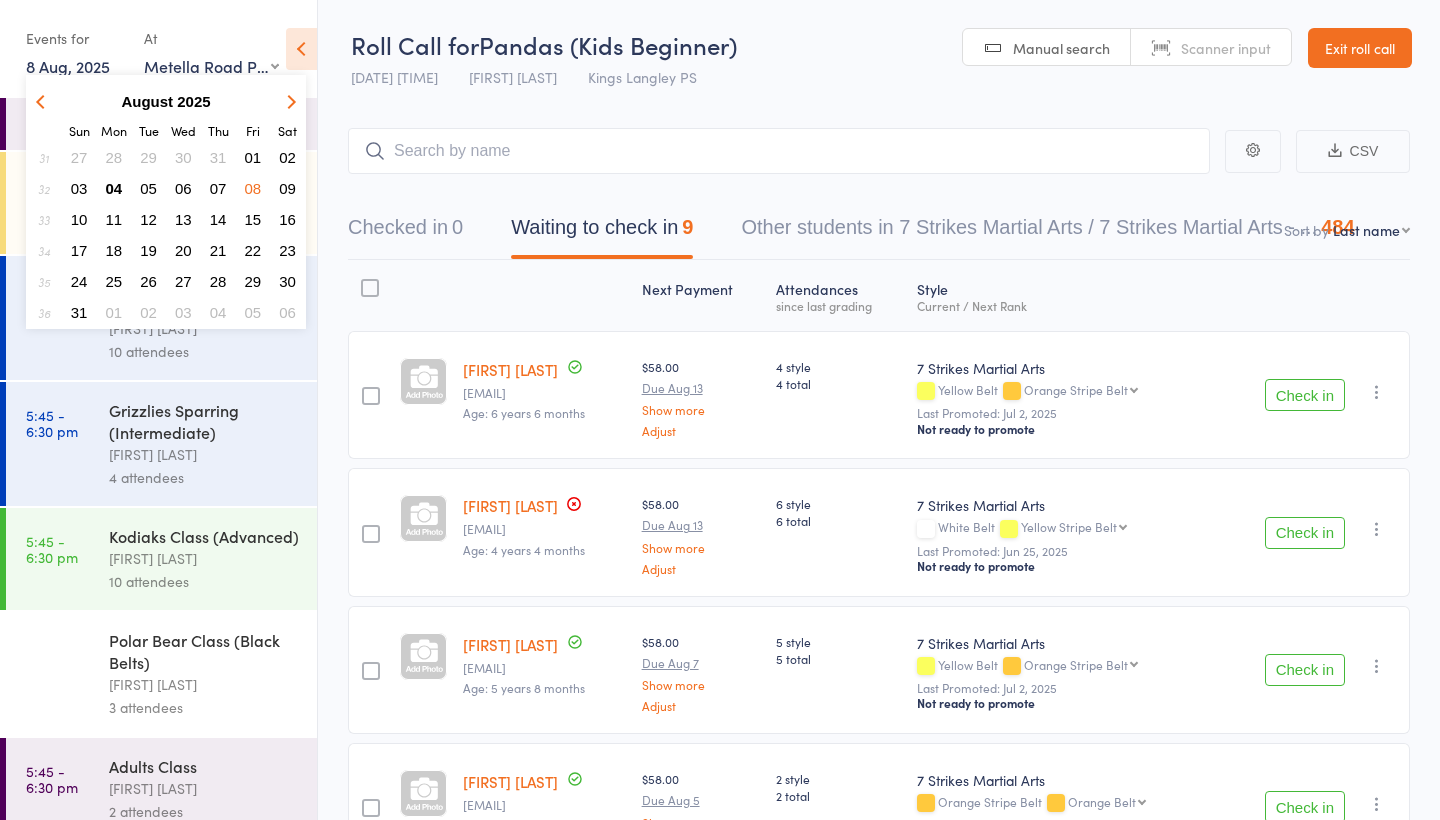 click on "10" at bounding box center [79, 219] 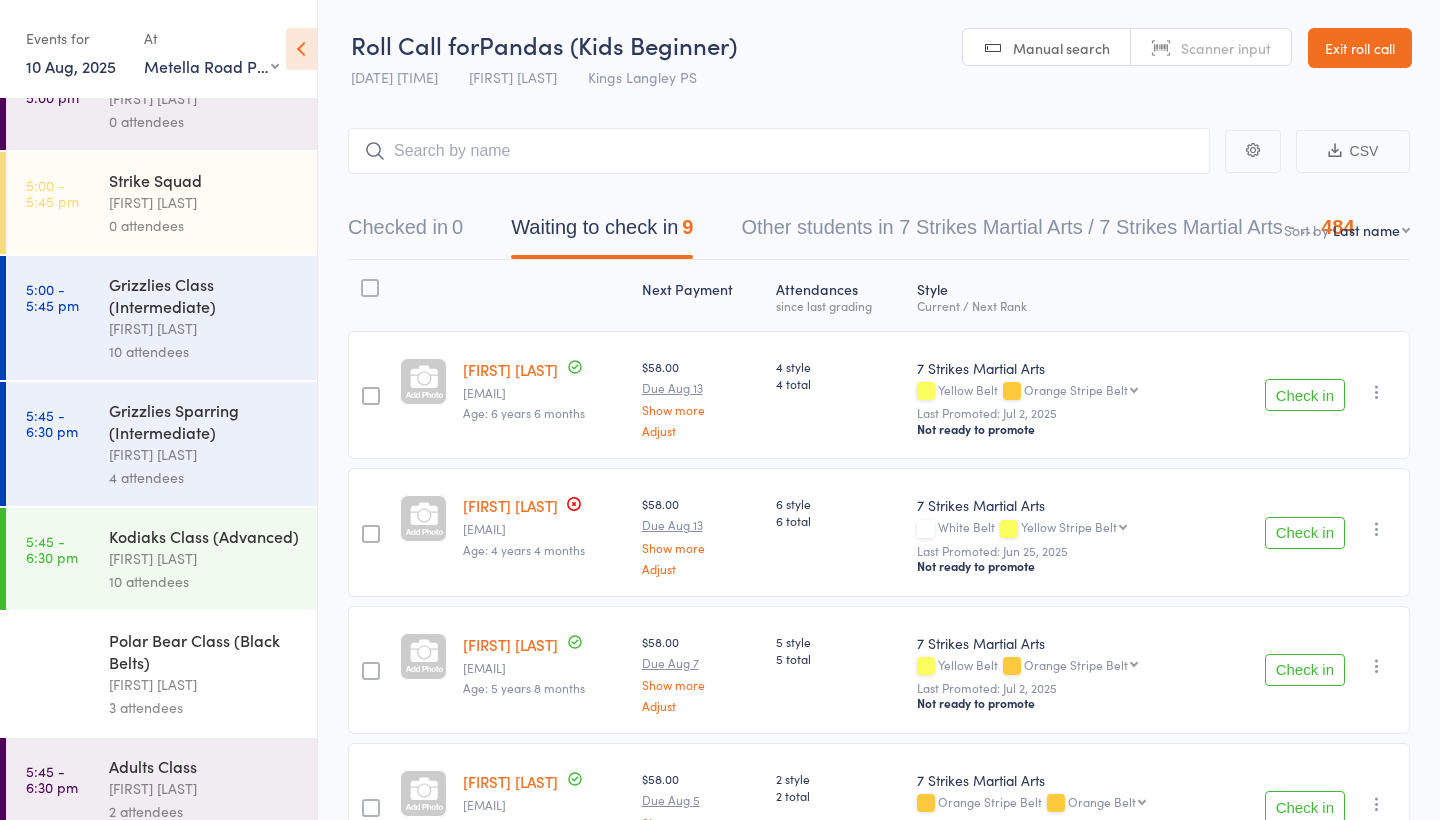 scroll, scrollTop: 0, scrollLeft: 0, axis: both 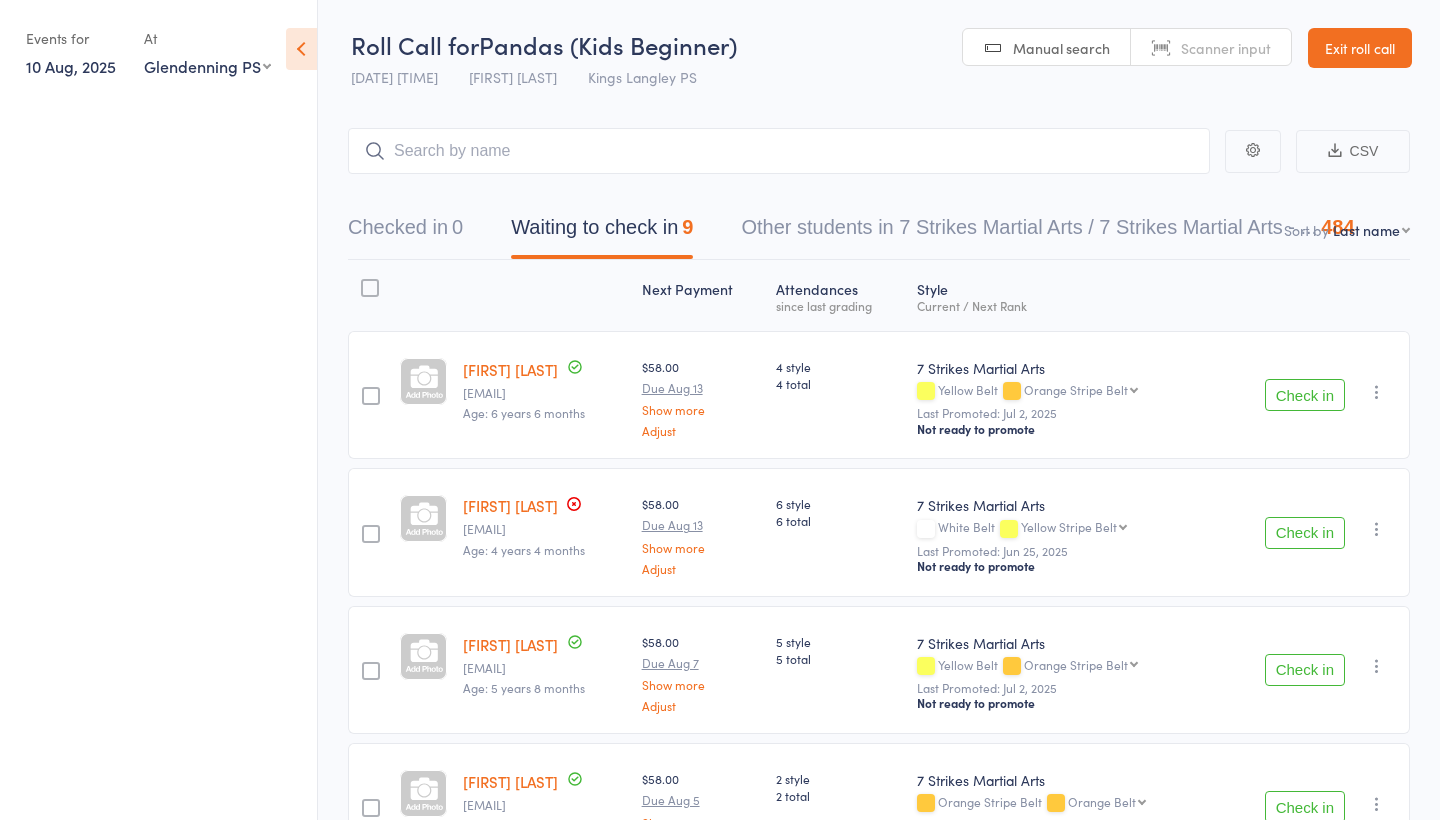 click on "Any location Wentworthville Community Centre Glendenning PS Kings Langley PS Beresford Road PS (Greystanes) Epping Heights PS Metella Road PS (Toongabbie) Truscott St PS (North Ryde) Ermington PS Jasper Road PS (Baulkham Hills)" at bounding box center (207, 66) 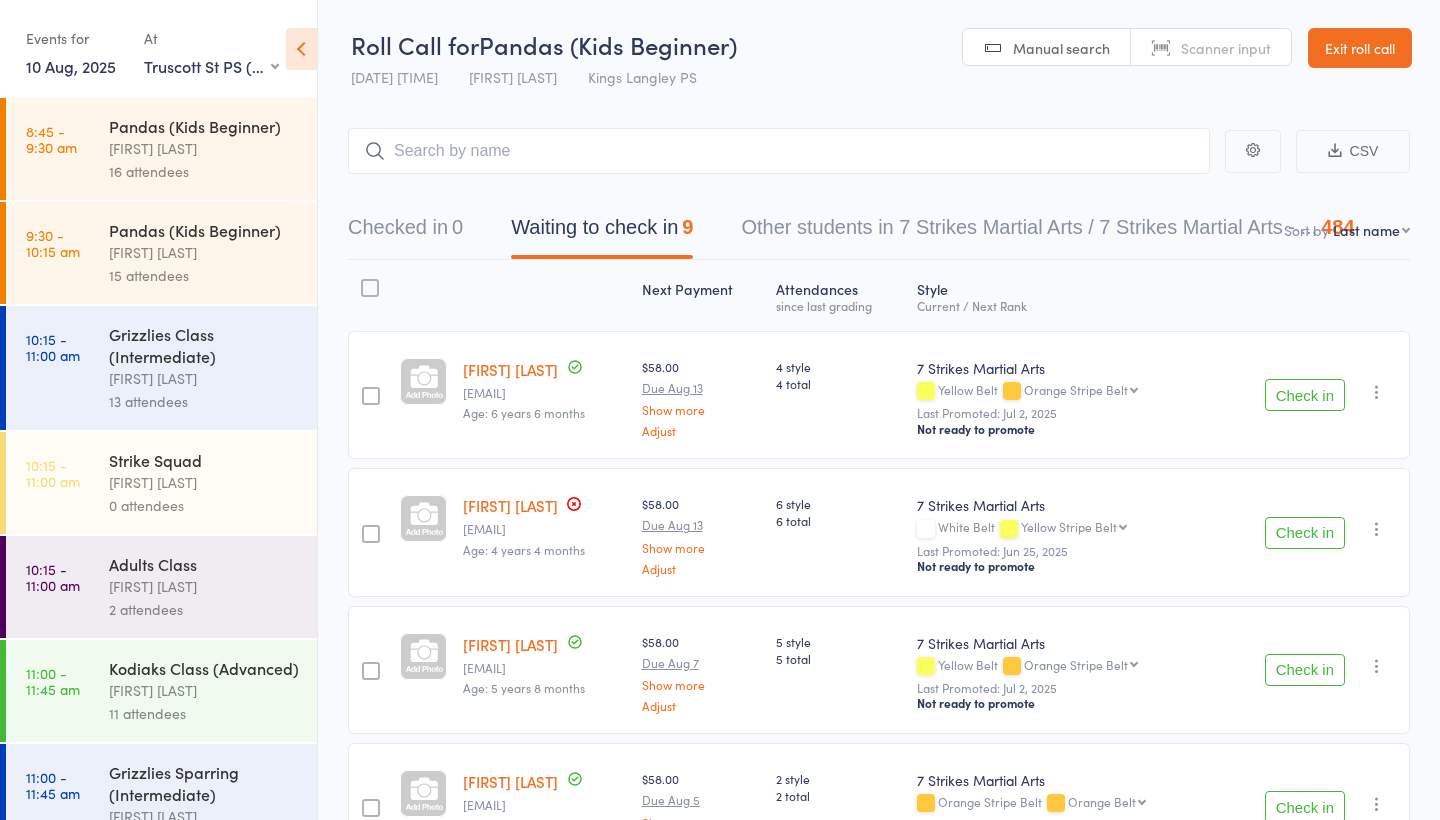 scroll, scrollTop: 0, scrollLeft: 0, axis: both 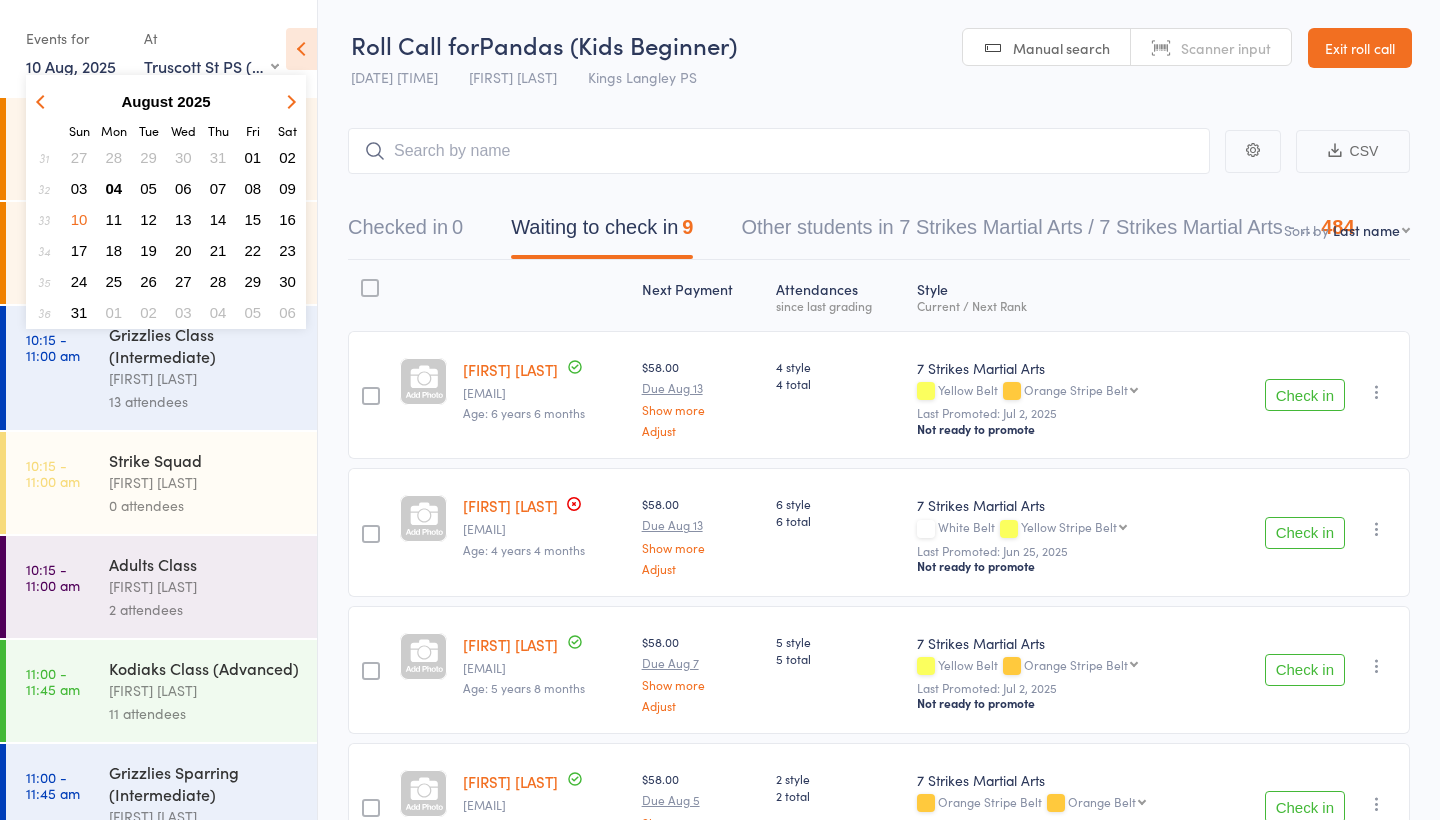 click on "08" at bounding box center (253, 188) 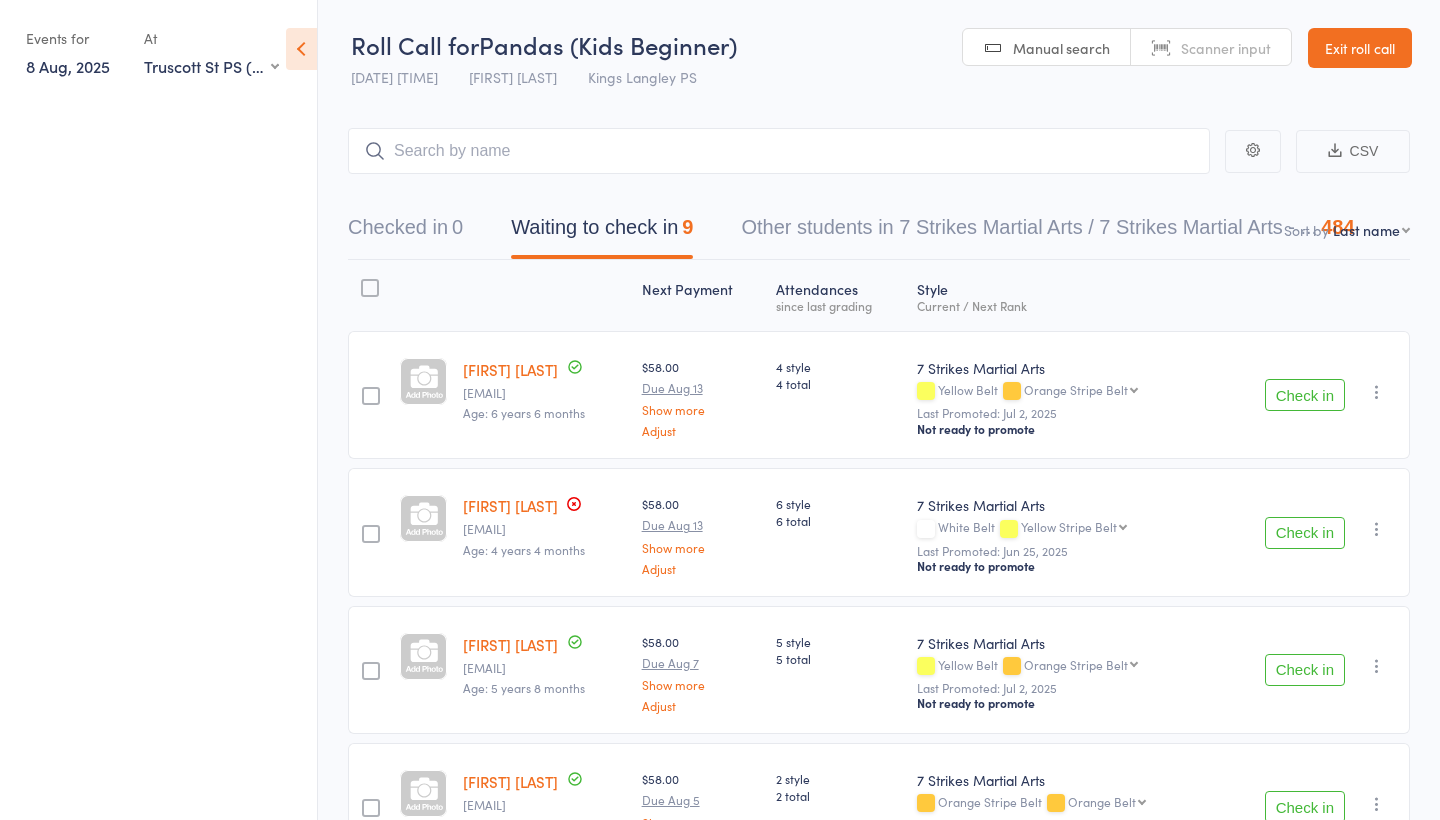 click on "Any location Wentworthville Community Centre Glendenning PS Kings Langley PS Beresford Road PS (Greystanes) Epping Heights PS Metella Road PS (Toongabbie) Truscott St PS (North Ryde) Ermington PS Jasper Road PS (Baulkham Hills)" at bounding box center (211, 66) 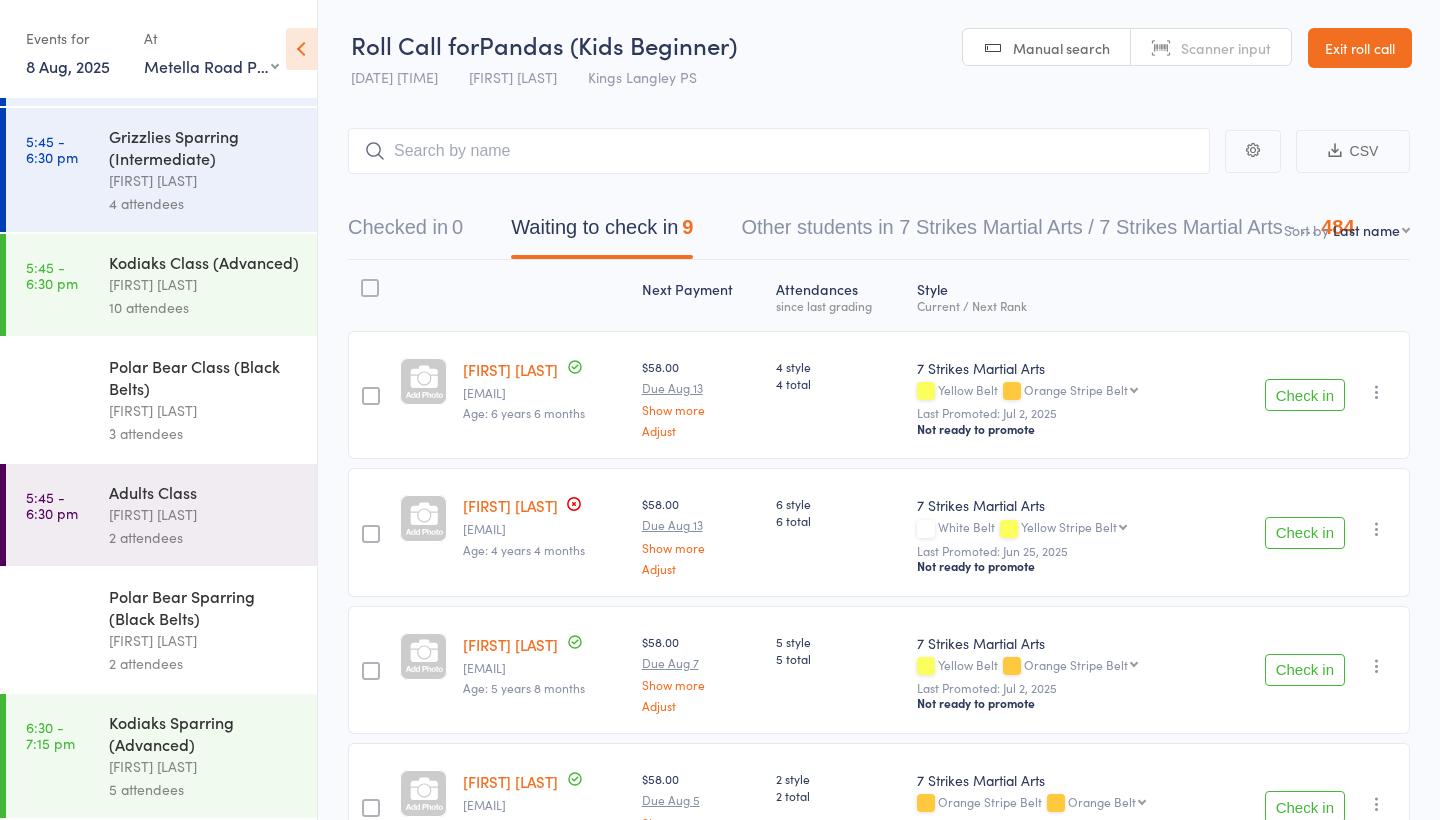 scroll, scrollTop: 532, scrollLeft: 0, axis: vertical 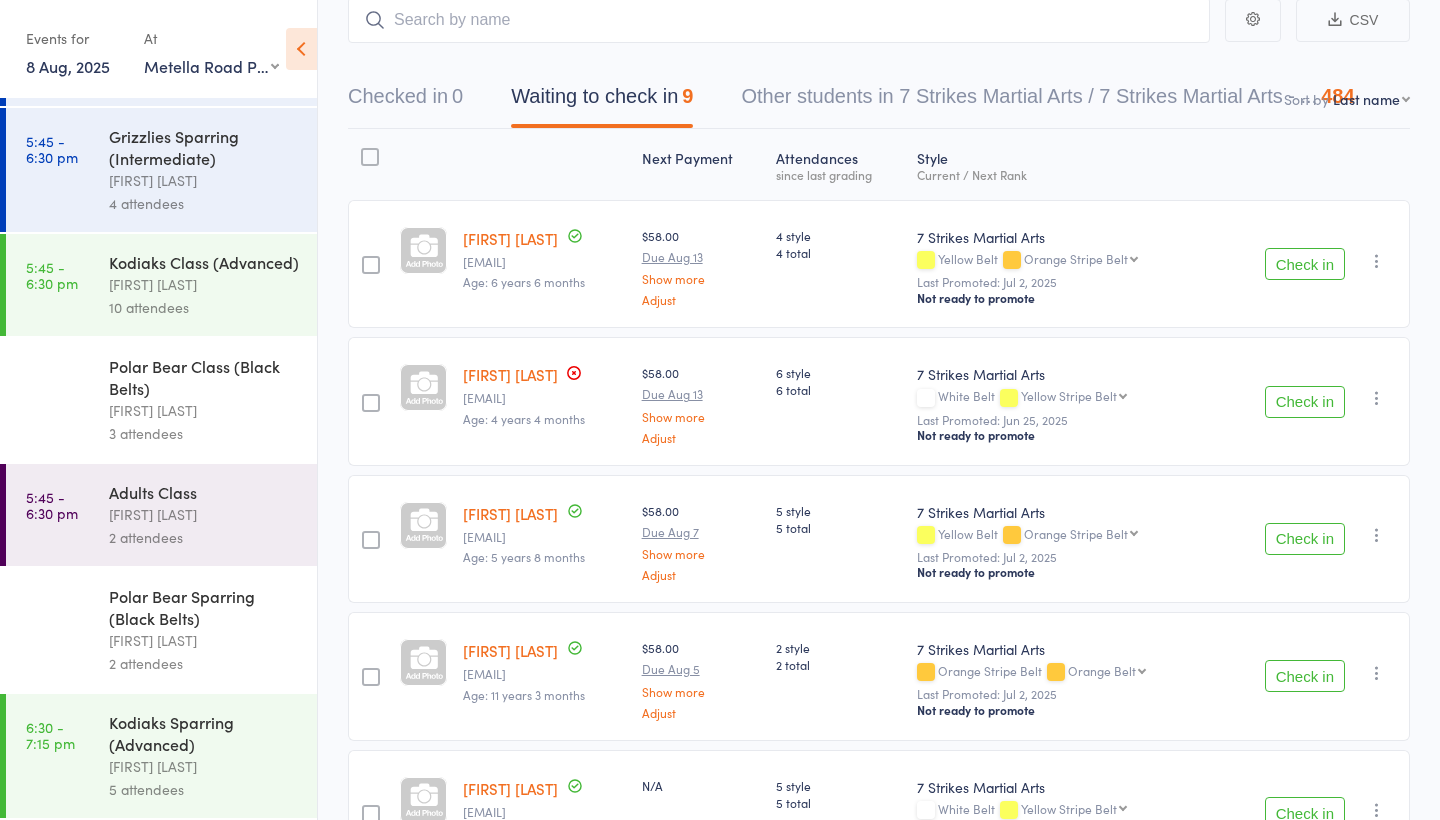 click at bounding box center [301, 49] 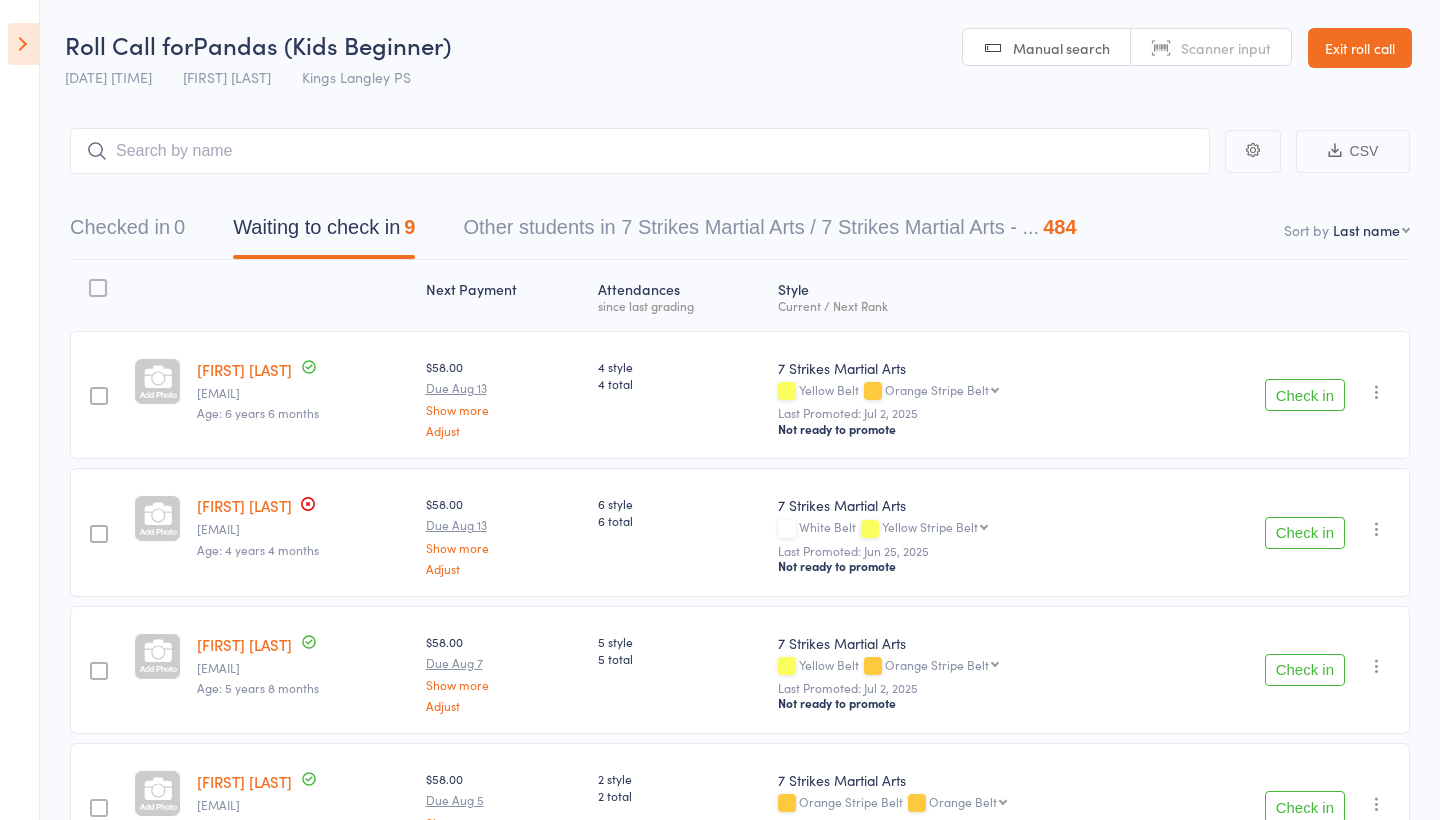 scroll, scrollTop: 0, scrollLeft: 0, axis: both 